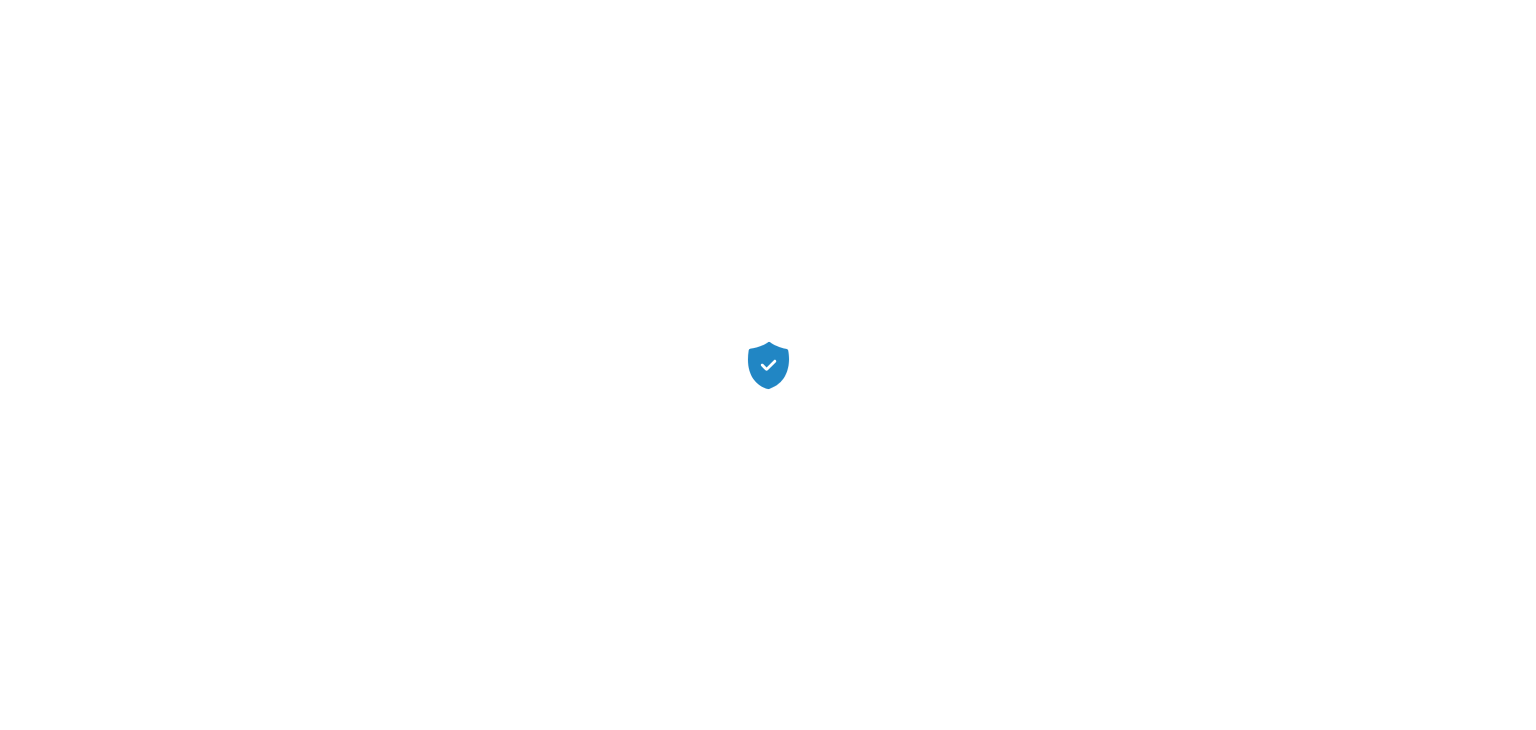 scroll, scrollTop: 0, scrollLeft: 0, axis: both 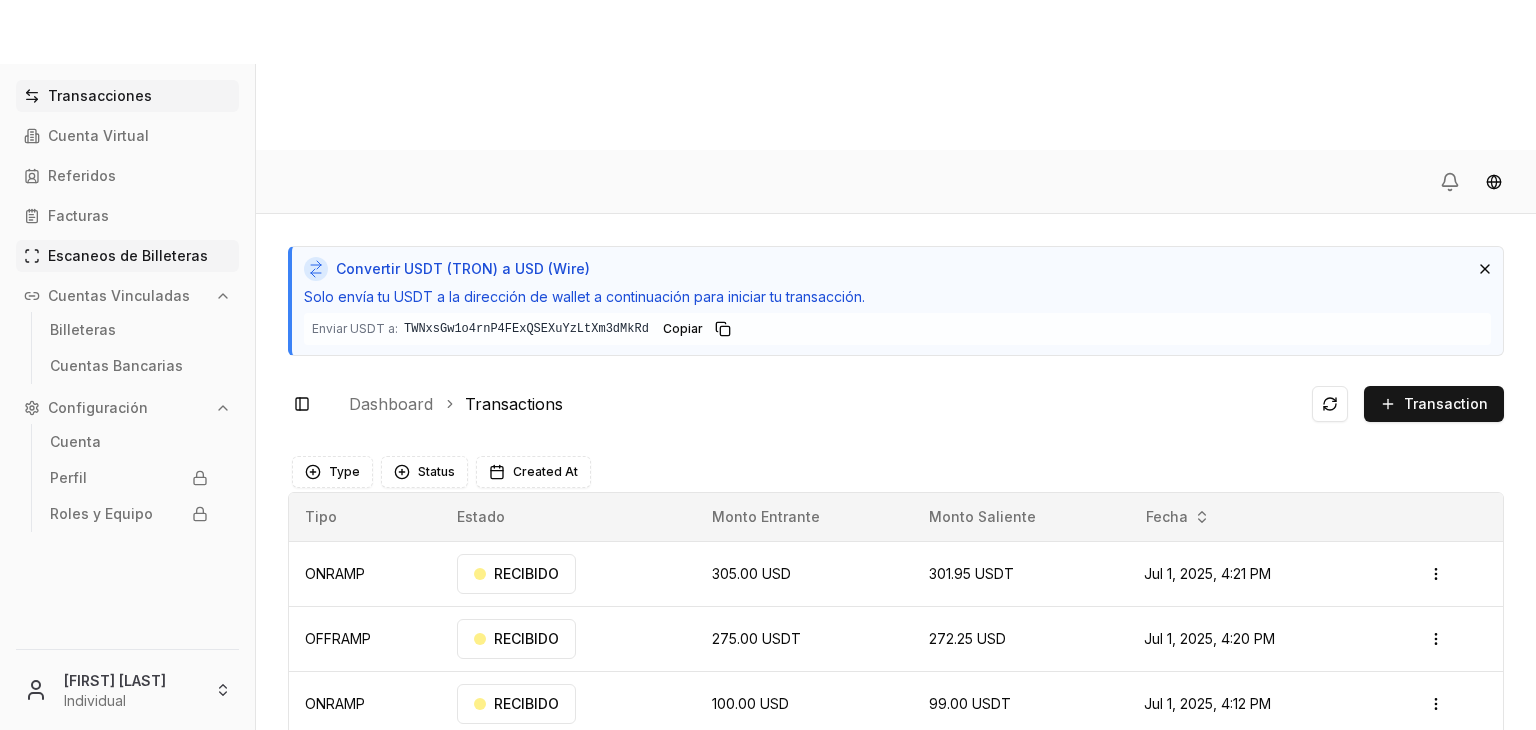 click on "Escaneos de Billeteras" at bounding box center [127, 256] 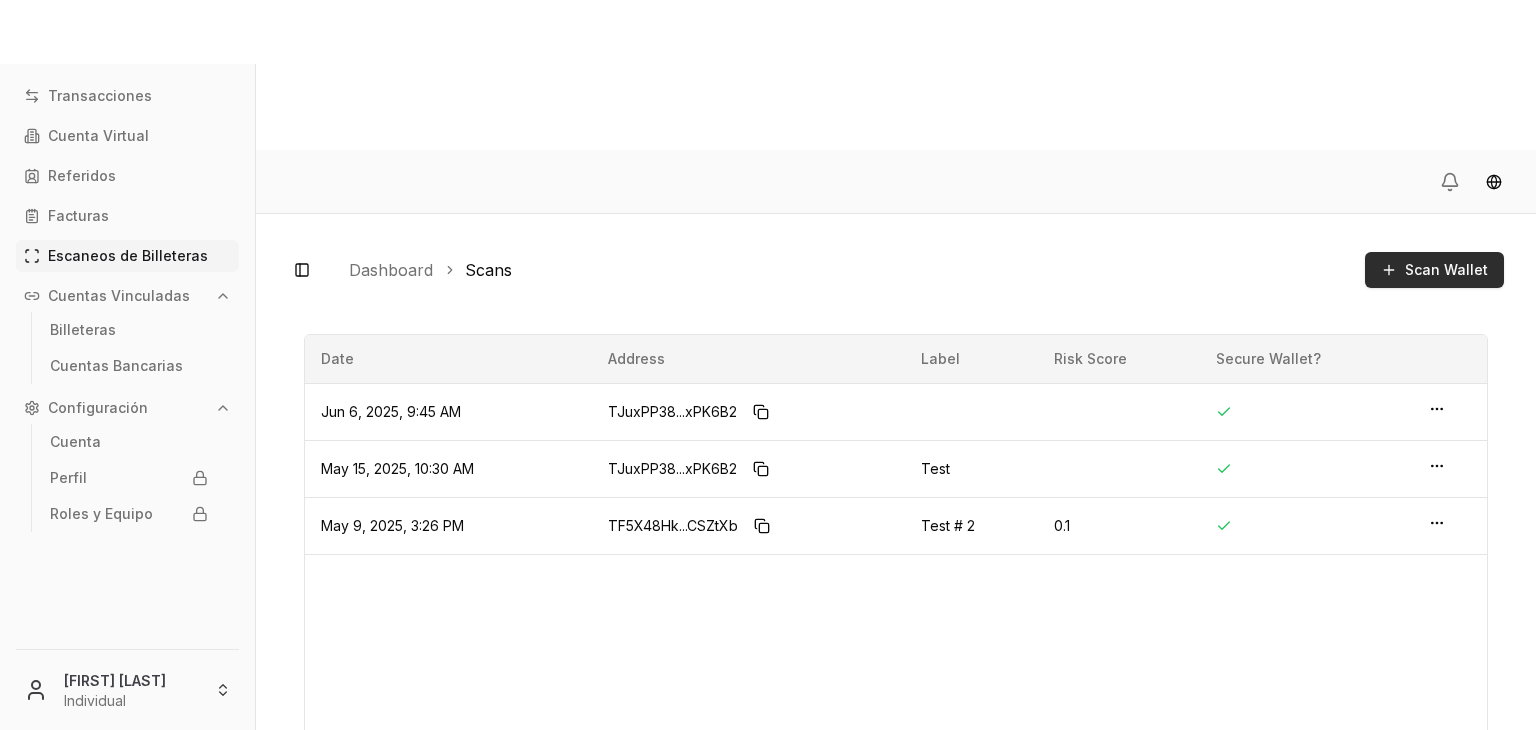 click on "Scan Wallet" at bounding box center [1434, 270] 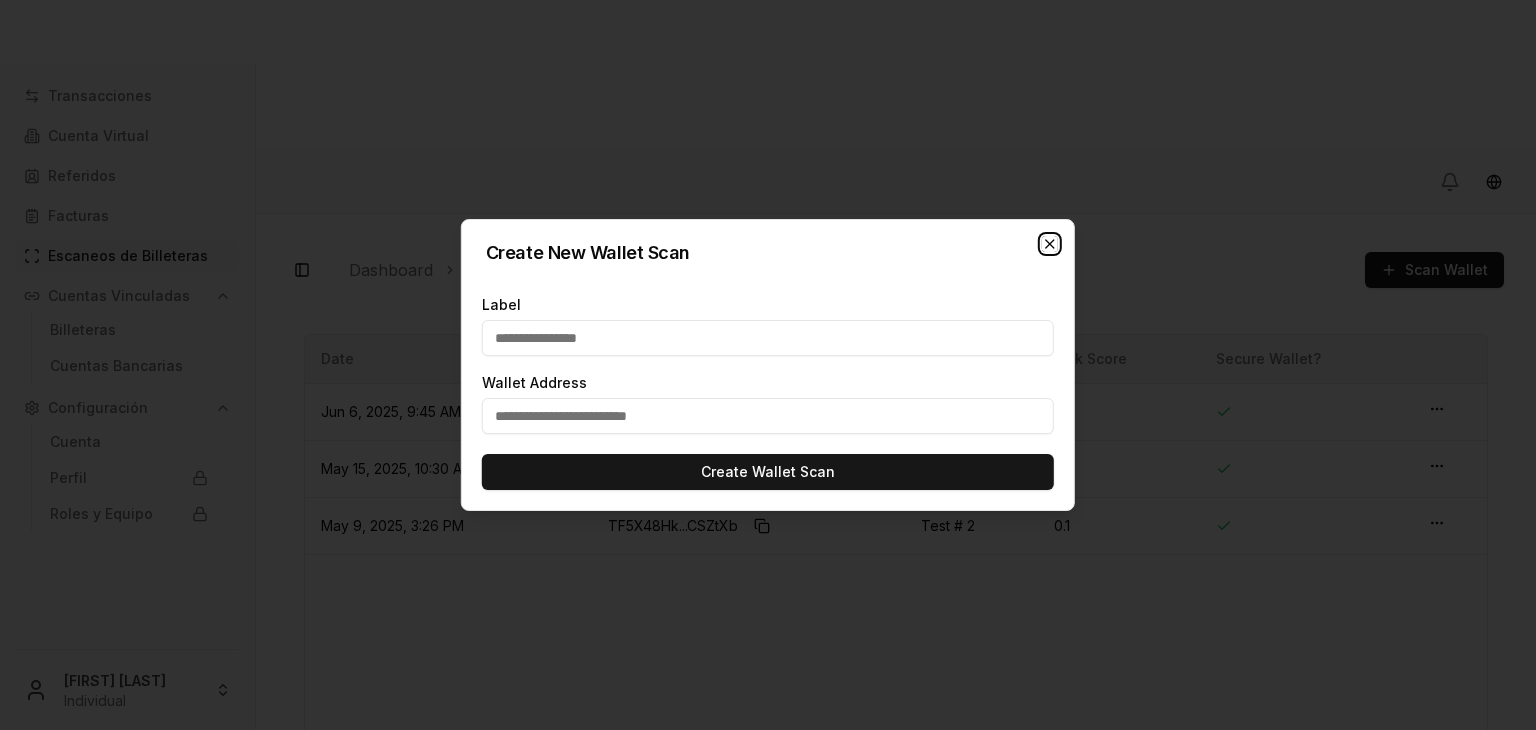 click 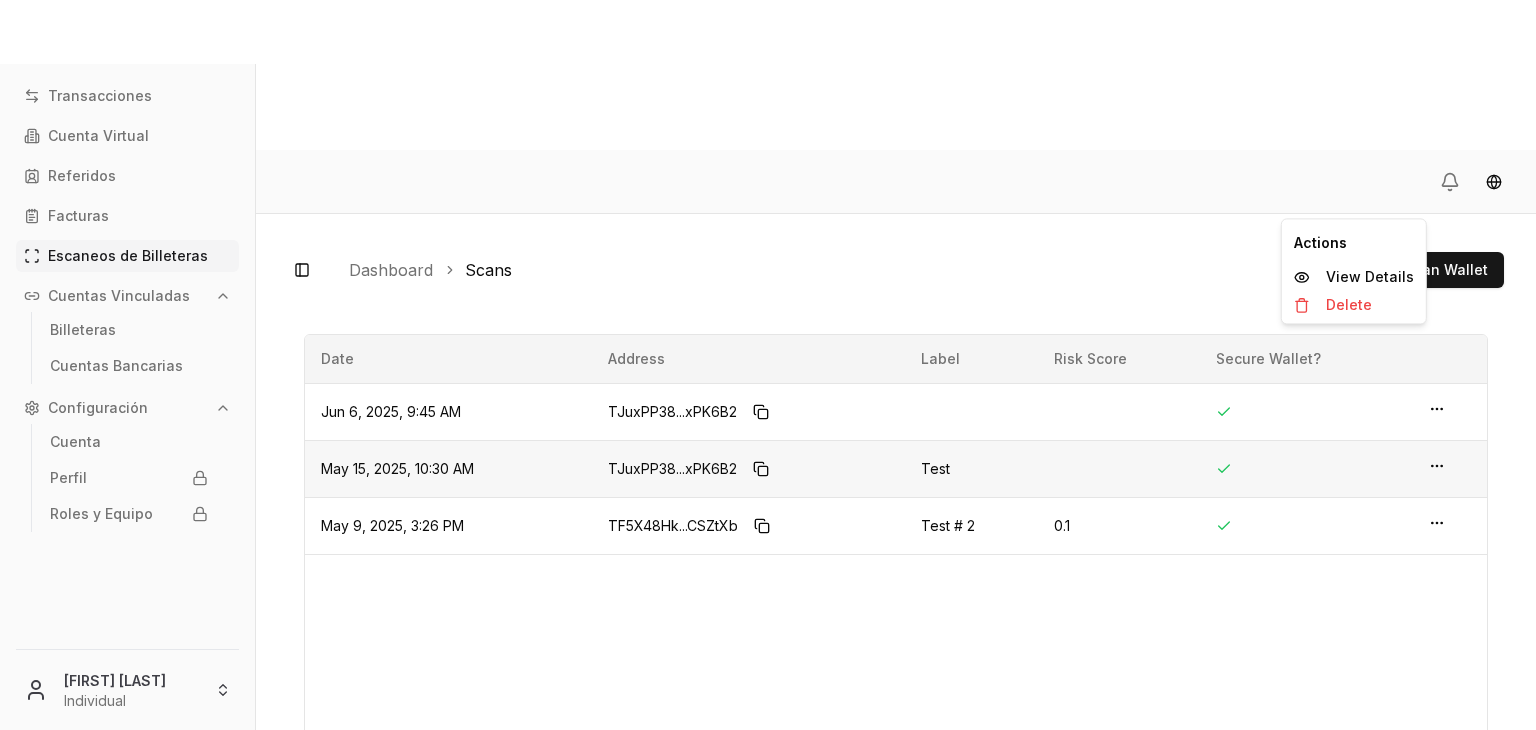 click 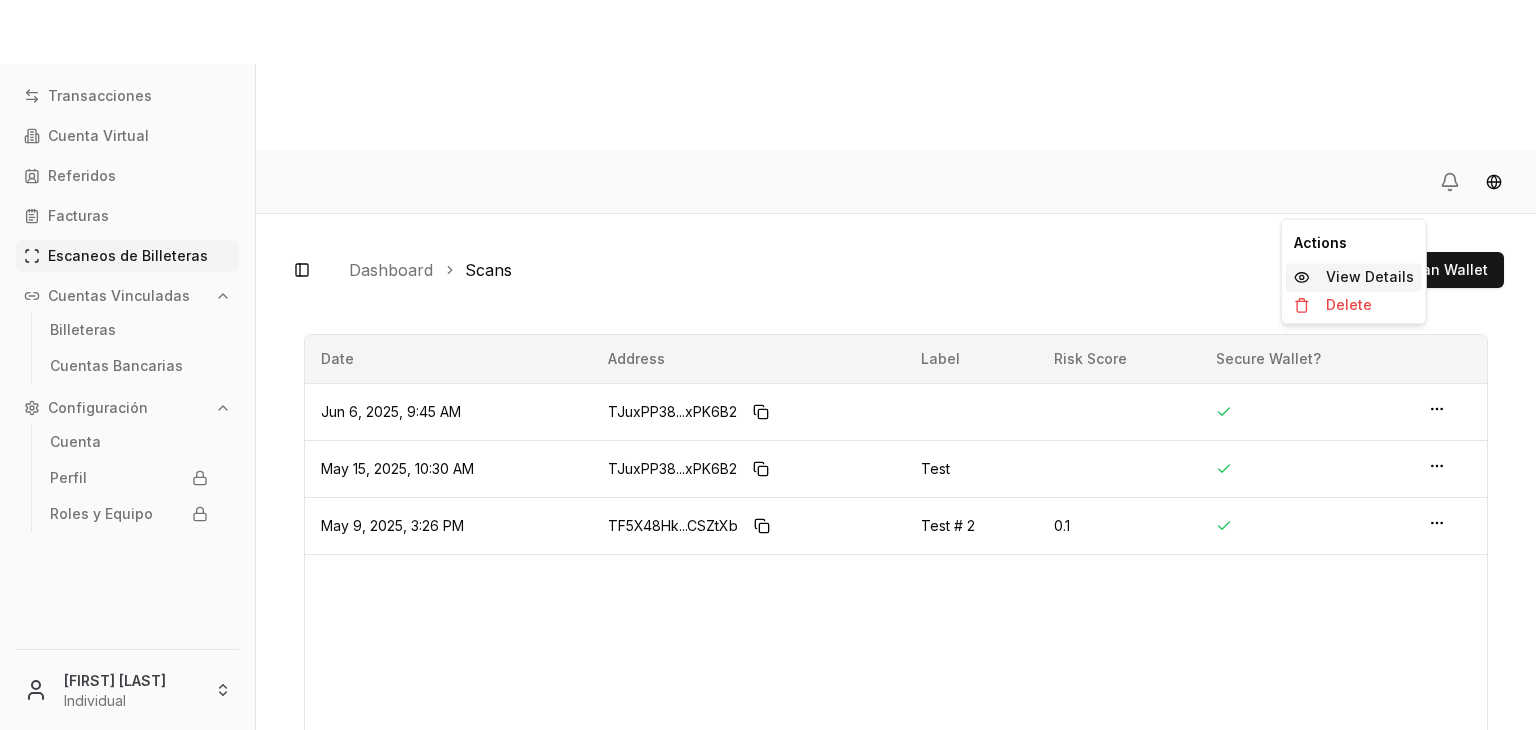 click on "View Details" at bounding box center (1370, 277) 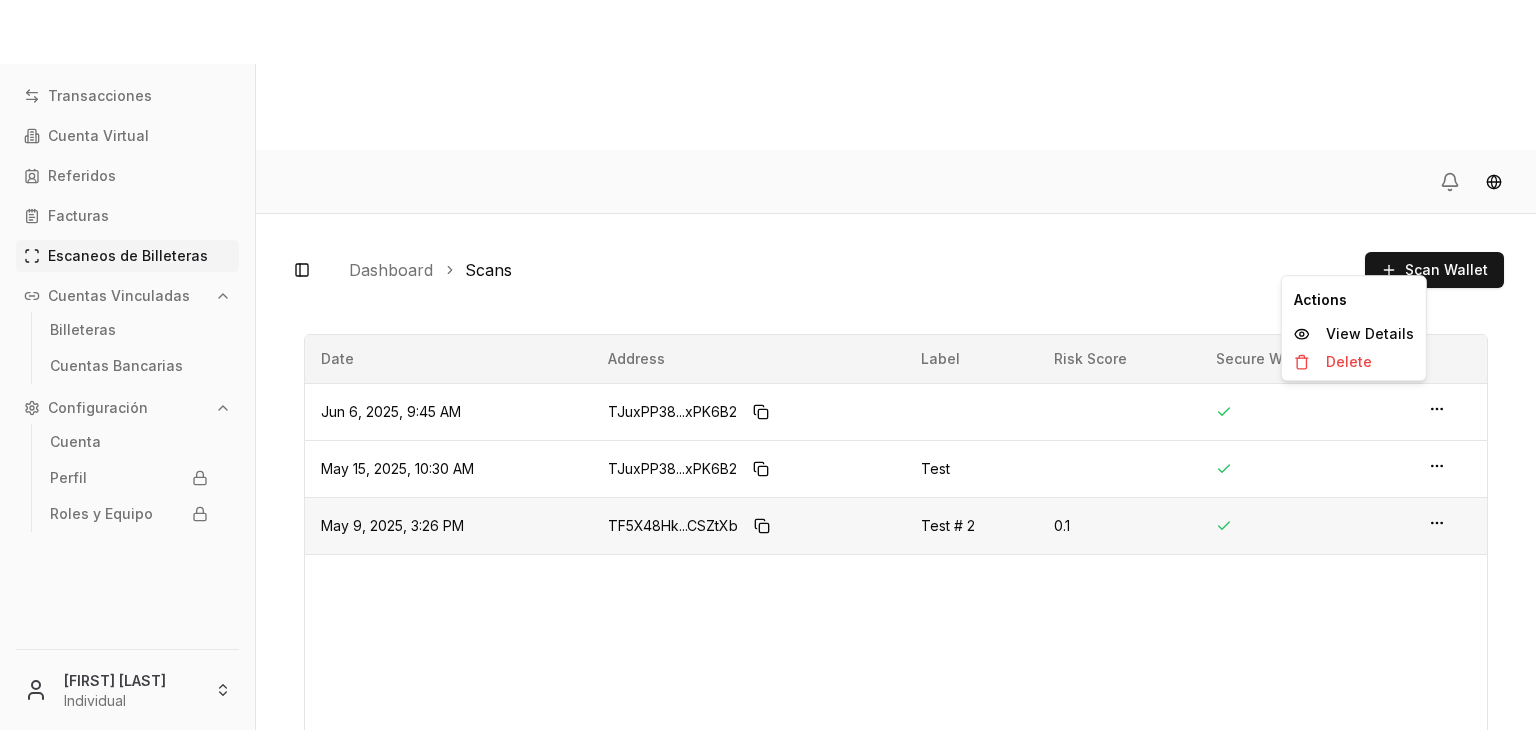 click 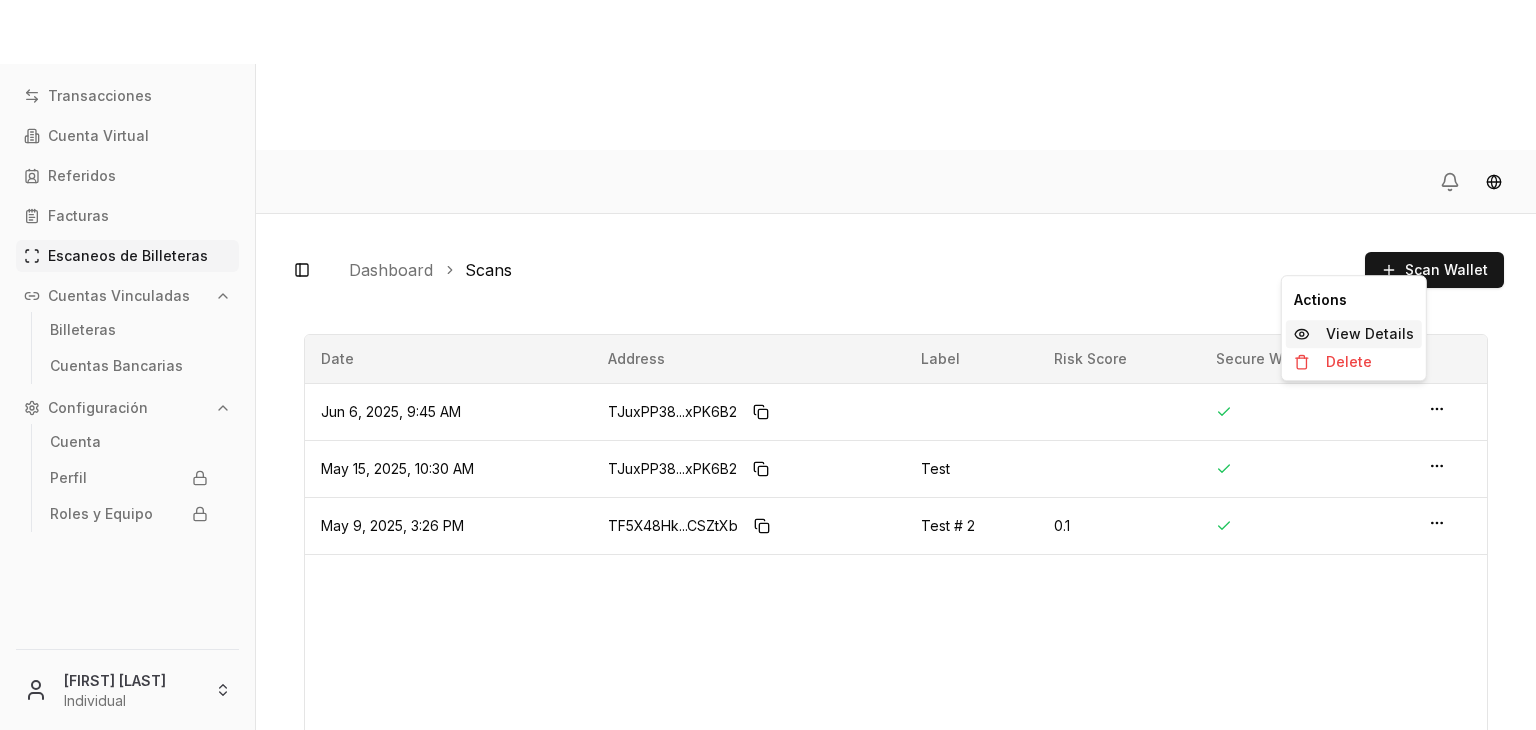 click on "View Details" at bounding box center [1370, 334] 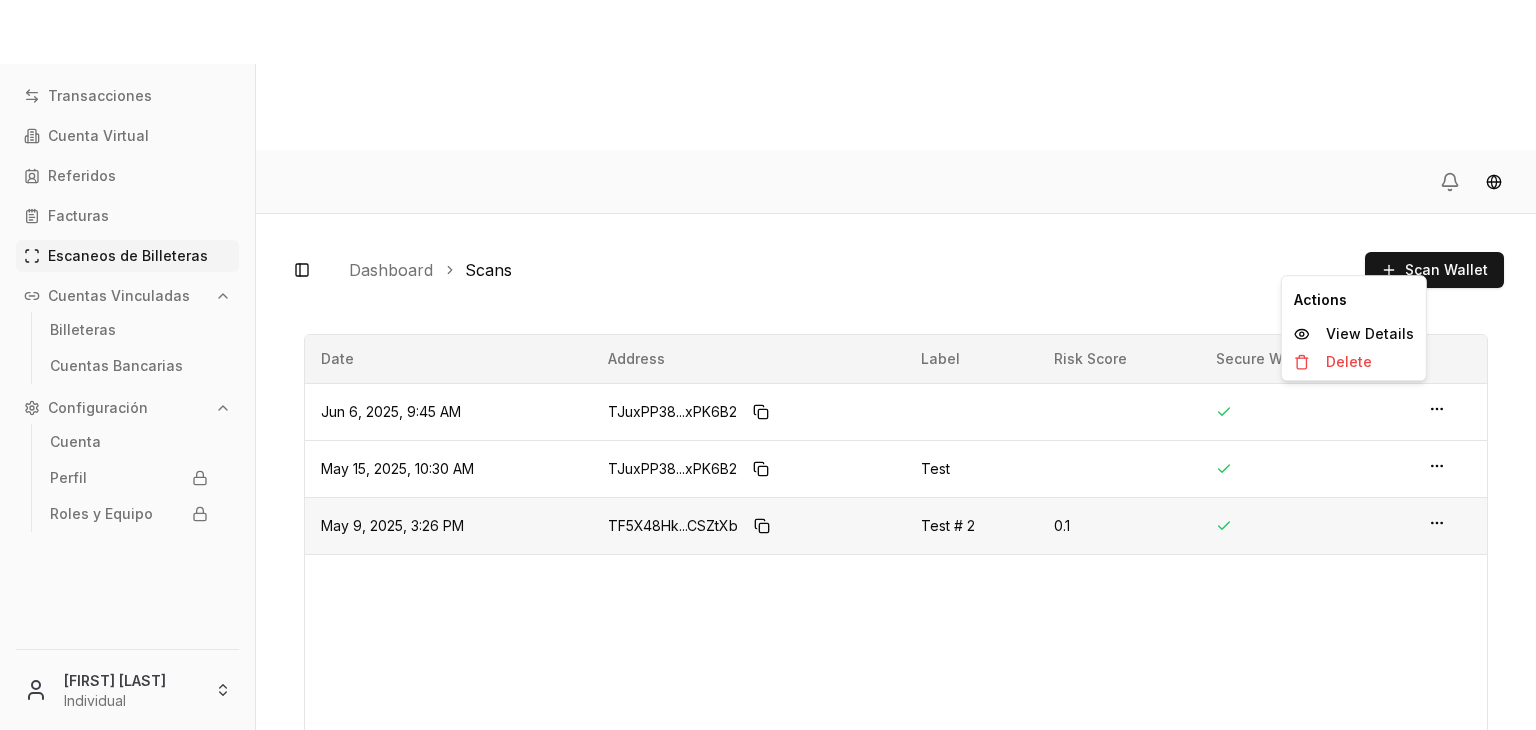click 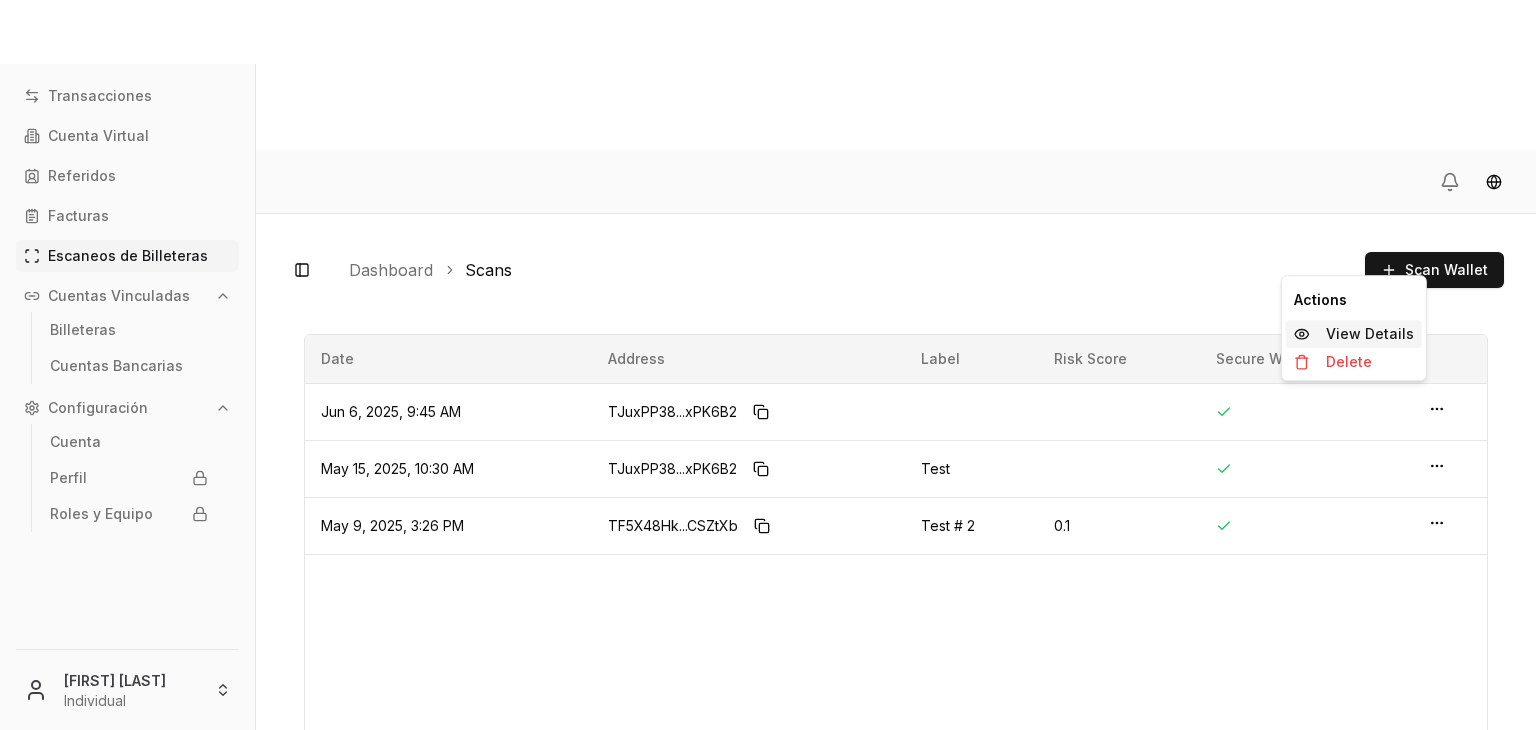 click on "View Details" at bounding box center [1370, 334] 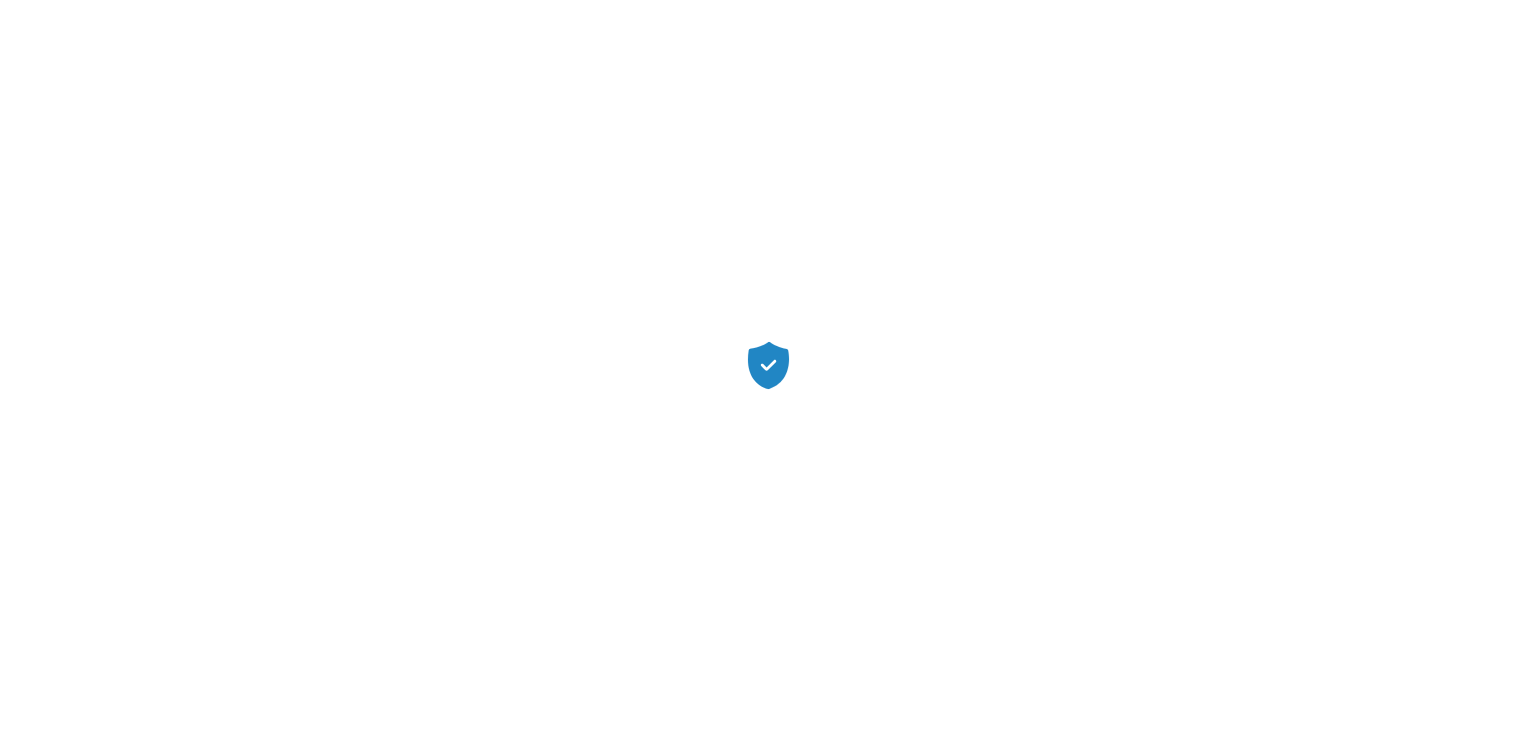 scroll, scrollTop: 0, scrollLeft: 0, axis: both 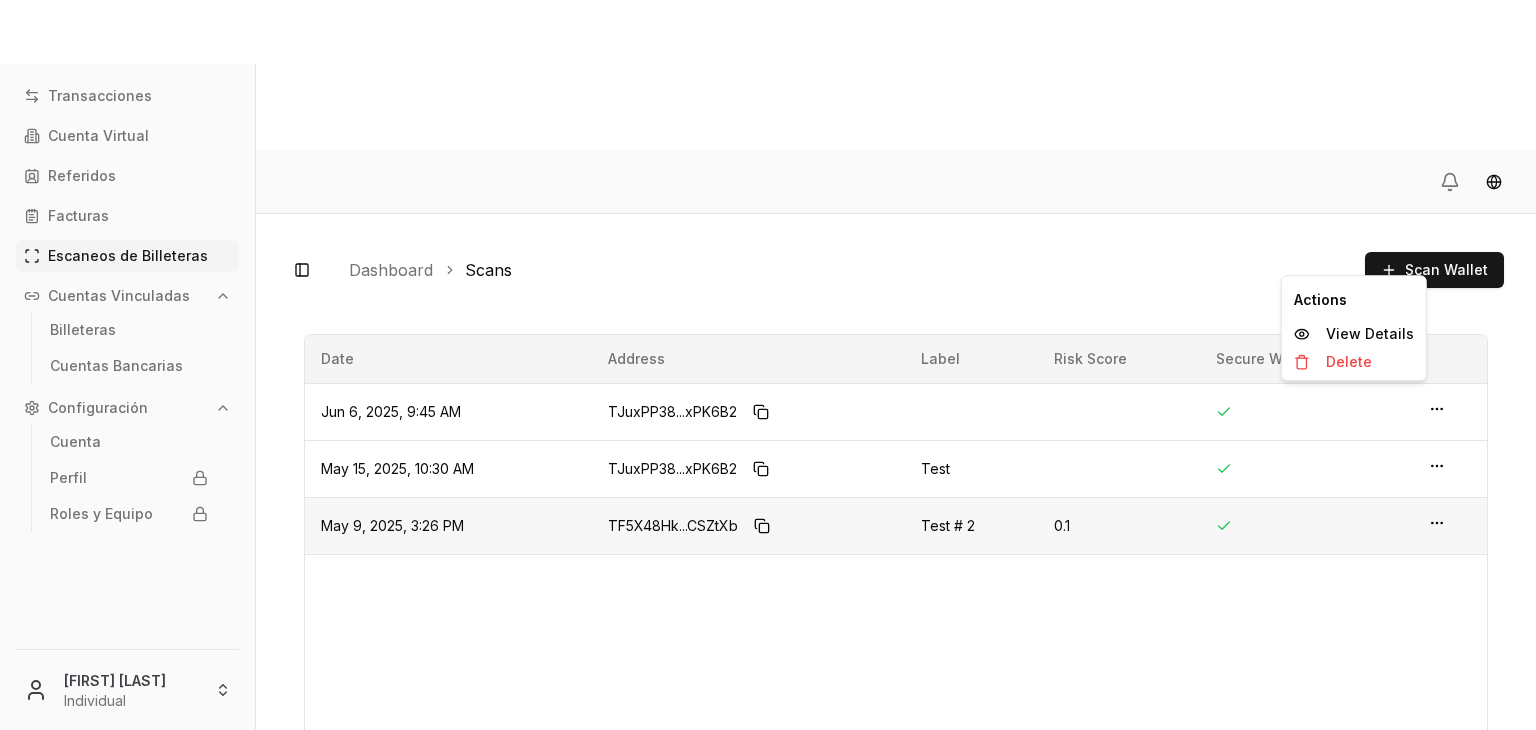 click 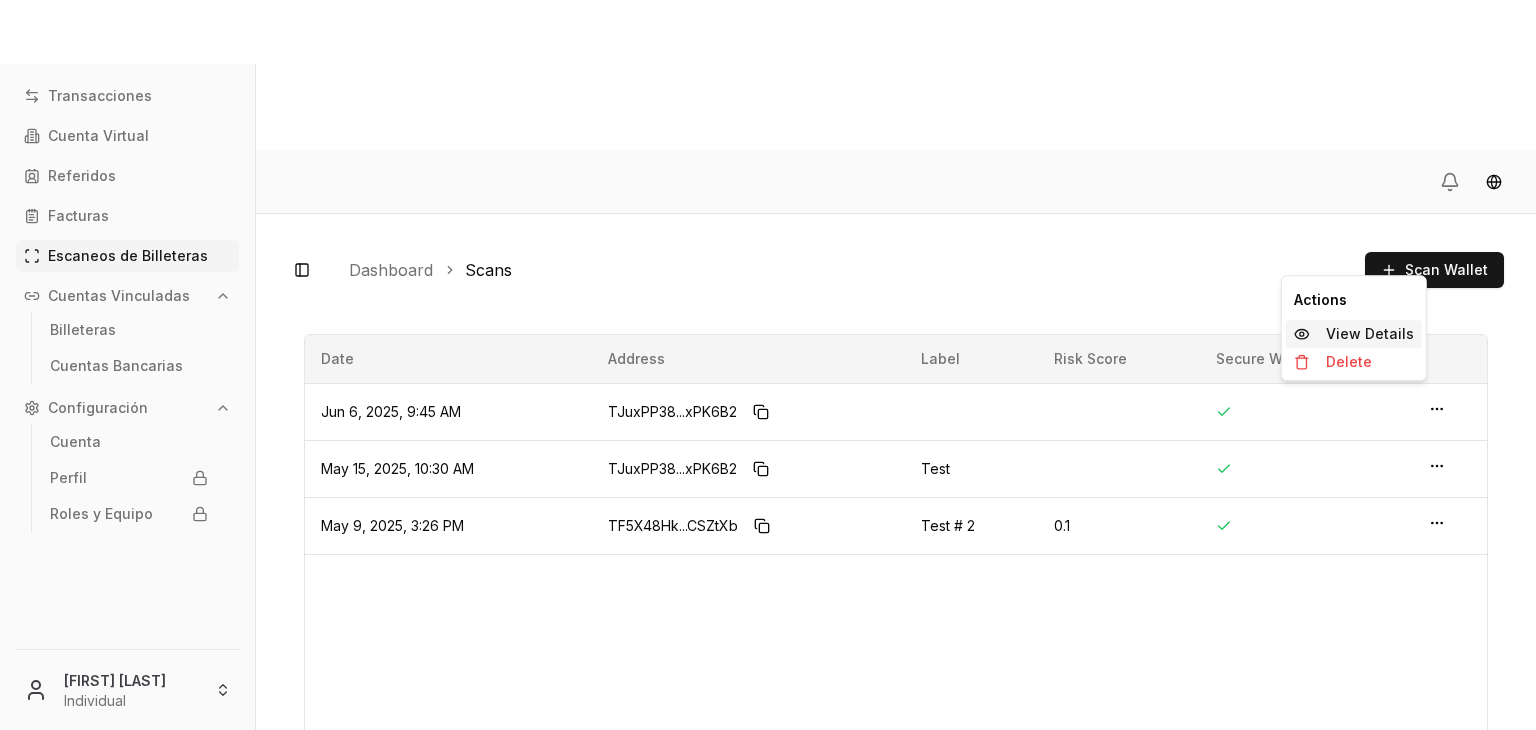 click on "View Details" at bounding box center [1370, 334] 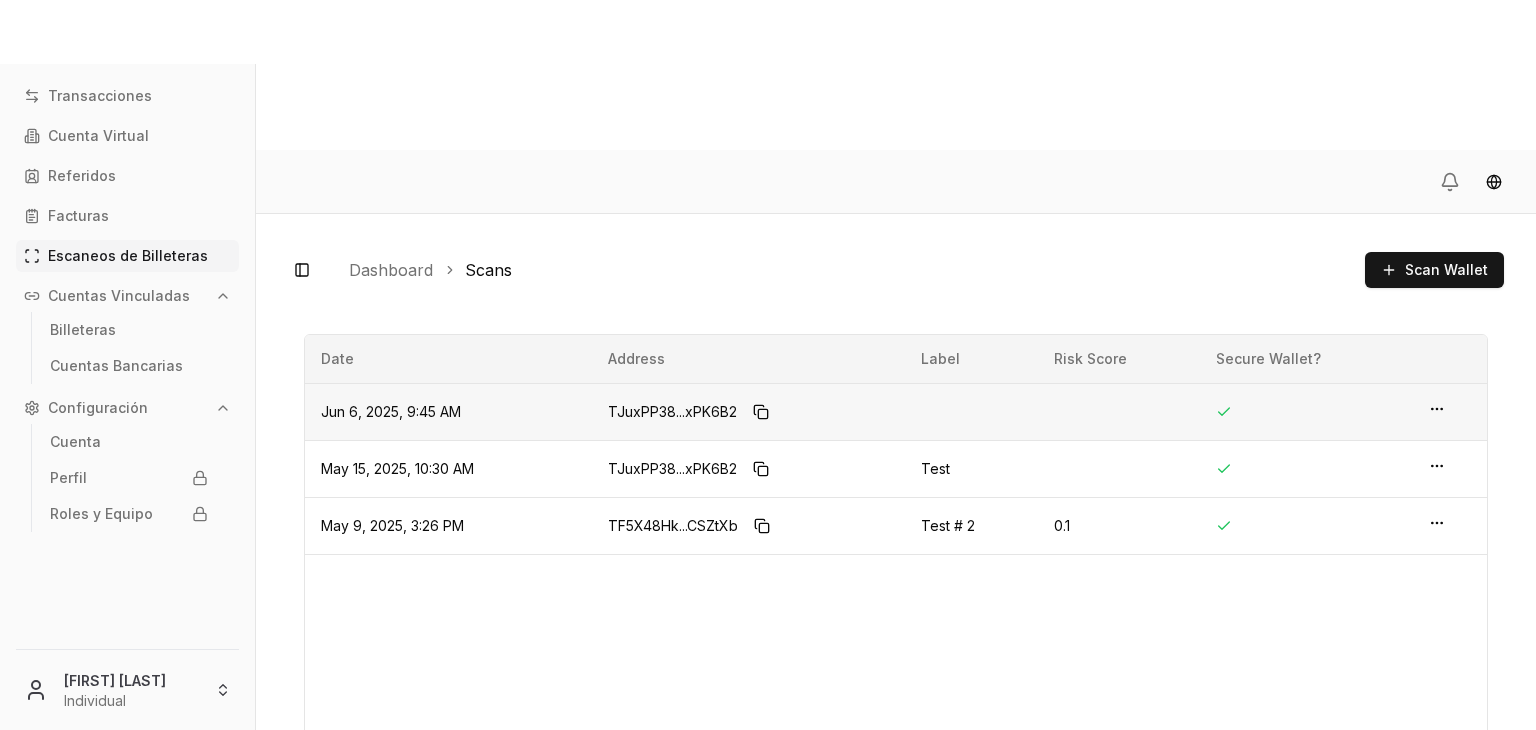 click at bounding box center [1450, 411] 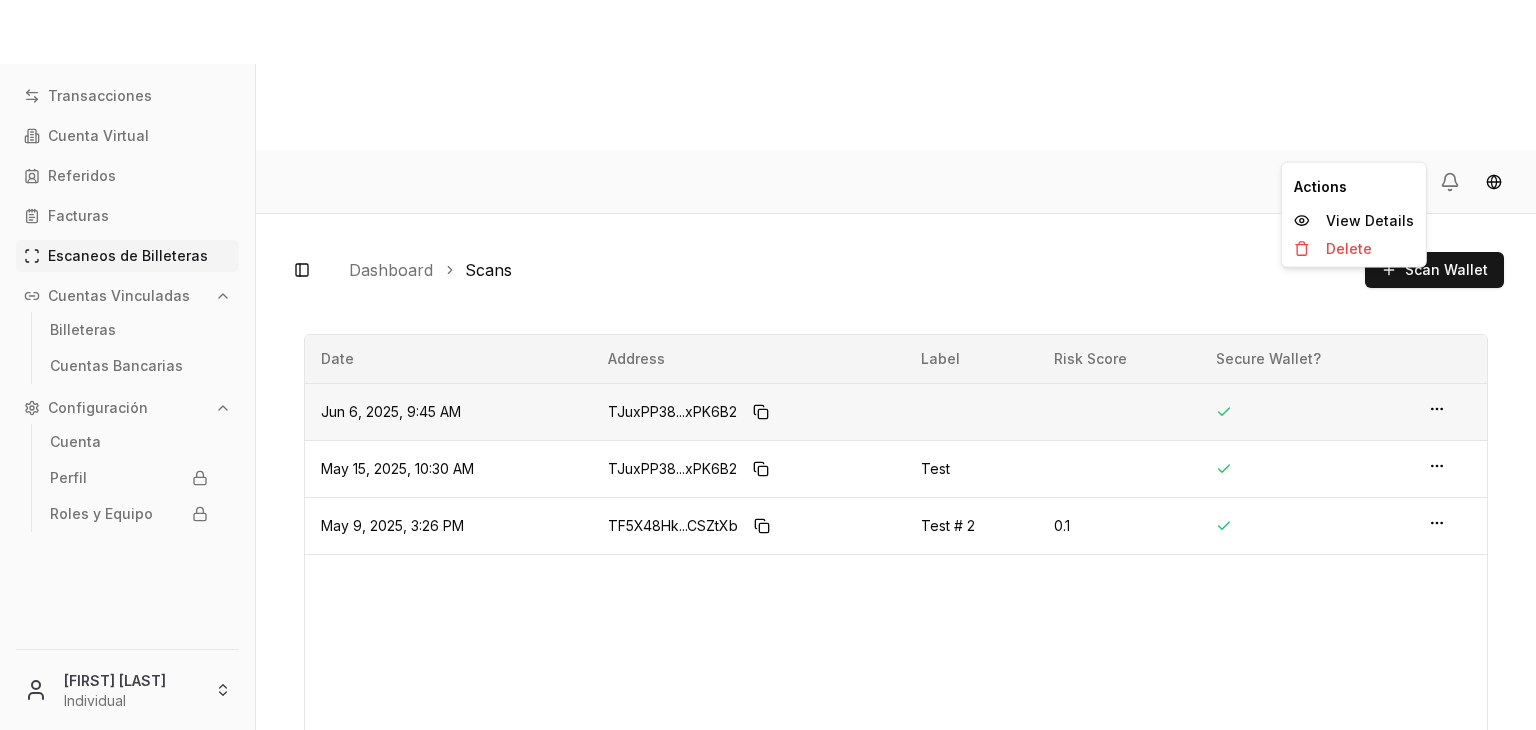 click 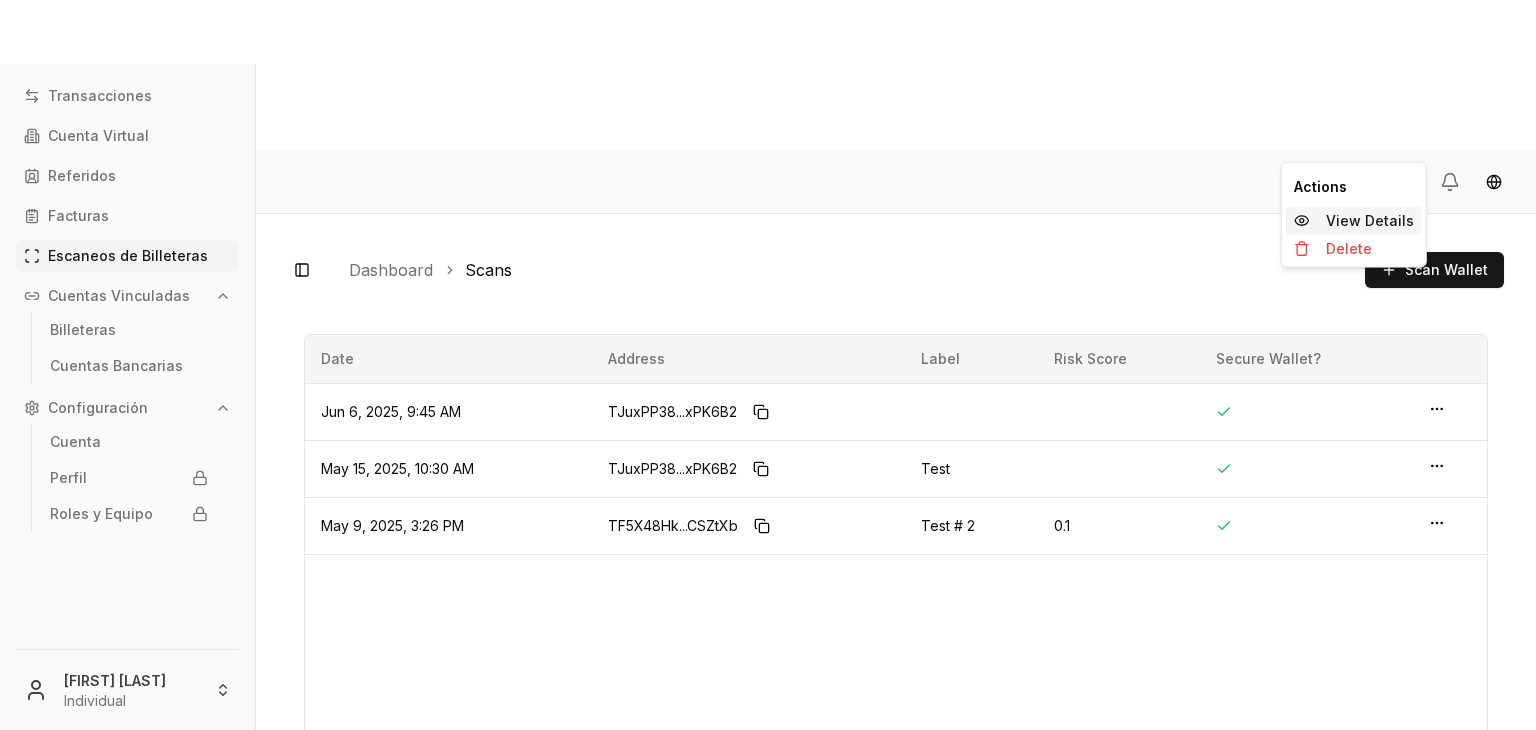 click on "View Details" at bounding box center (1370, 221) 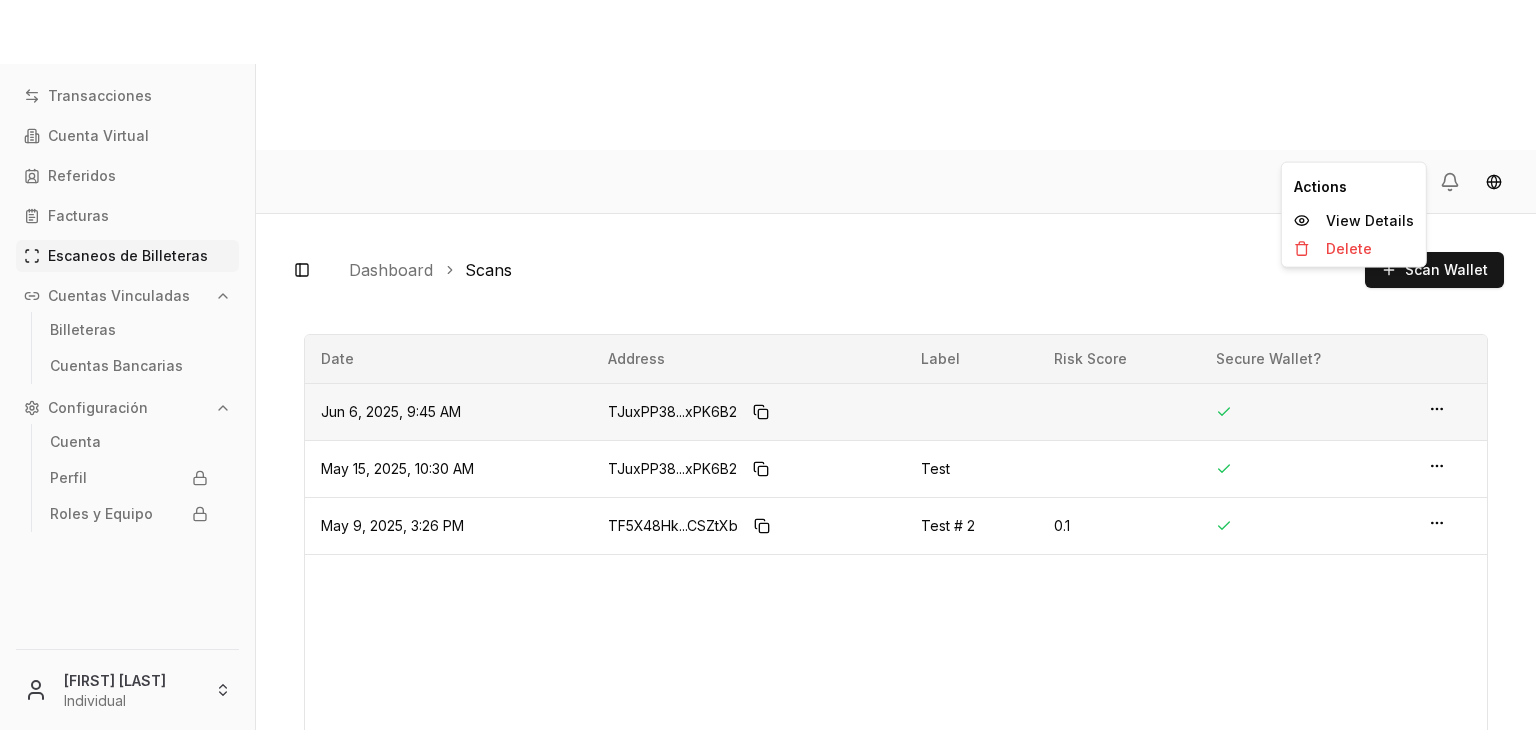 click 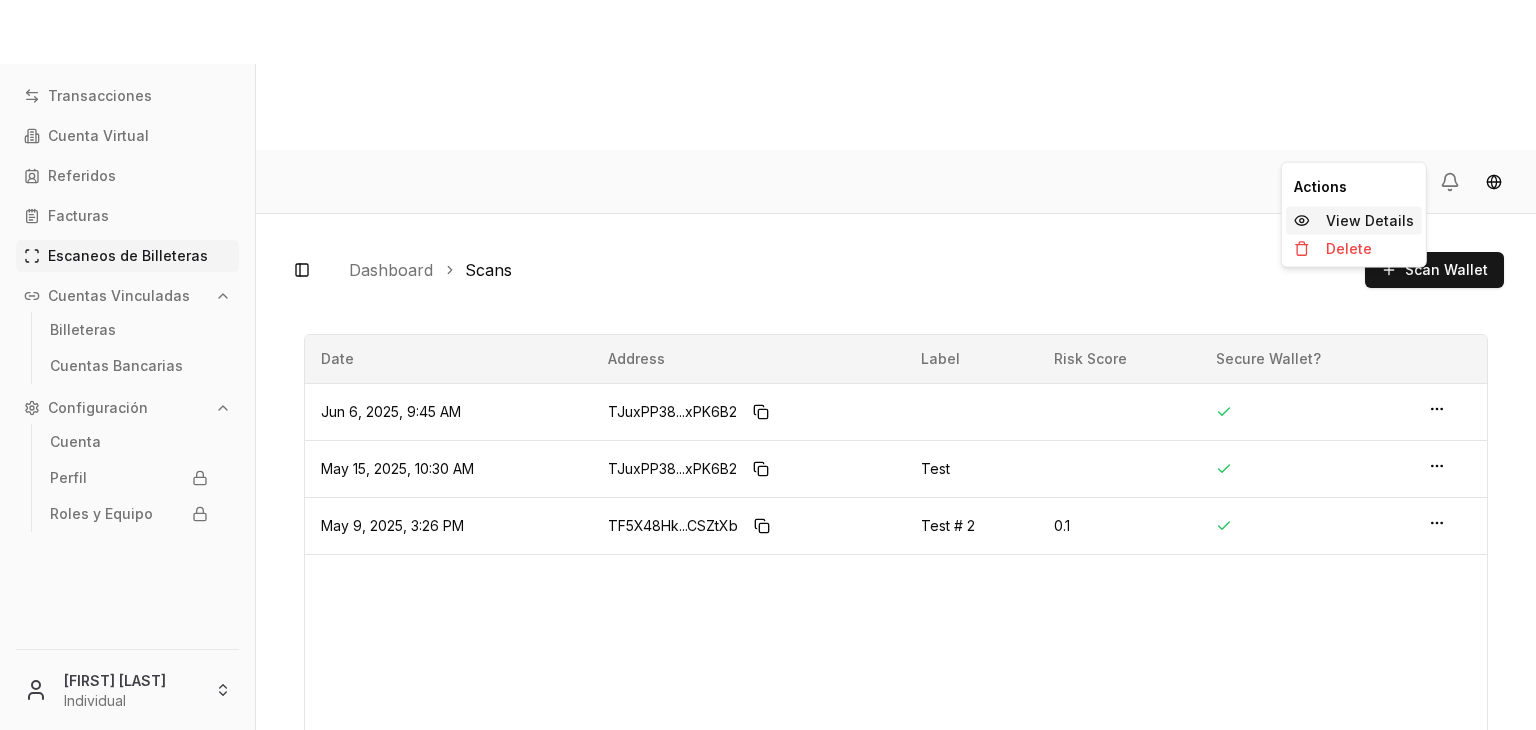 click on "View Details" at bounding box center [1370, 221] 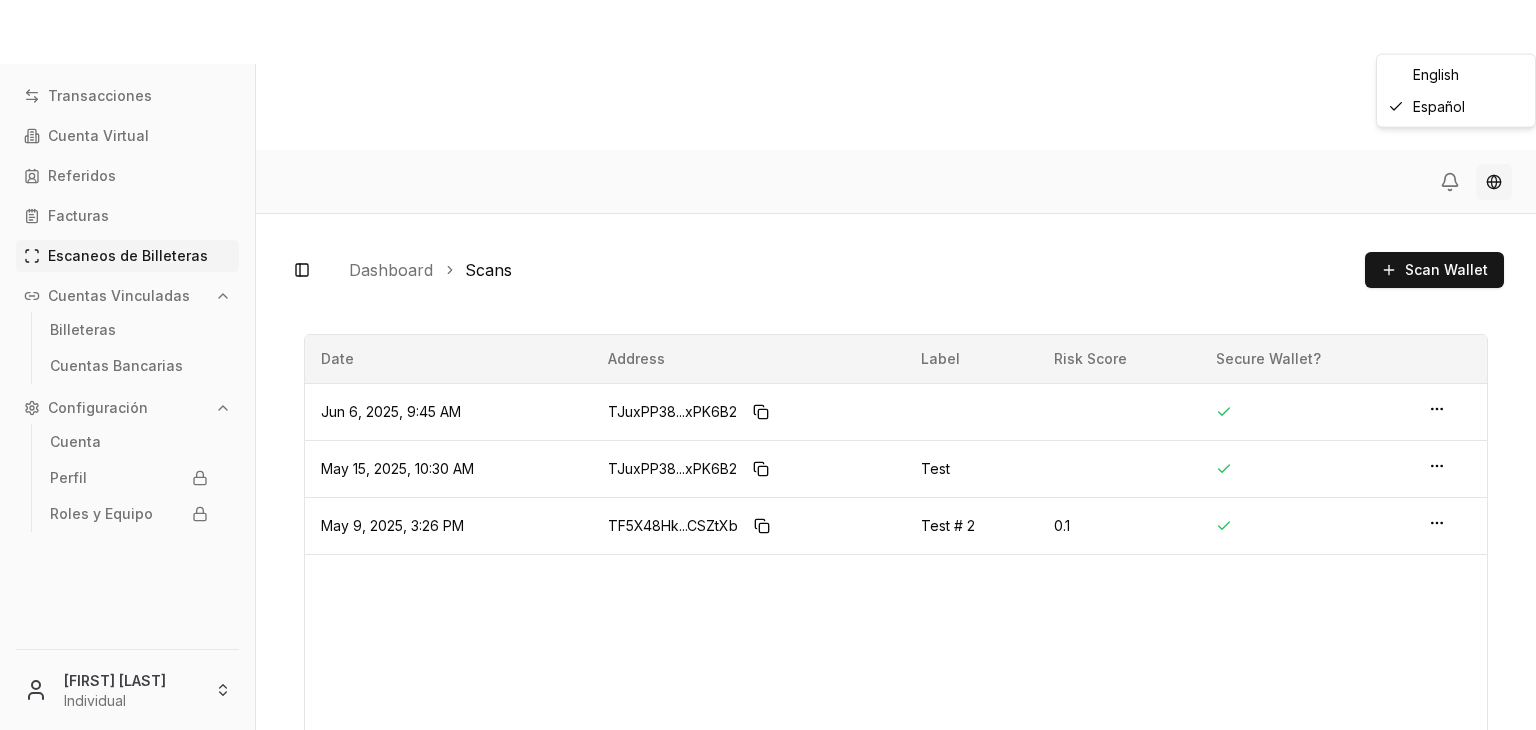 click on "Transacciones Cuenta Virtual Referidos Facturas Escaneos de Billeteras Cuentas Vinculadas Billeteras Cuentas Bancarias Configuración Cuenta Perfil Roles y Equipo [FIRST] [LAST] Individual Toggle Sidebar Dashboard Scans   Scan Wallet TJuxPP38...xPK6B2 TJuxPP383Rty1mgAbryo732JsFALxPK6B2 Tag:  Risk Score: null Secure Wallet?:   Created:  [DATE], [TIME] TJuxPP38...xPK6B2 TJuxPP383Rty1mgAbryo732JsFALxPK6B2 Tag: Test Risk Score: null Secure Wallet?:   Created:  [DATE], [TIME] TF5X48Hk...CSZtXb TF5X48HkSE3HWBu1knquGJERKCy7CSZtXb Tag: Test # 2 Risk Score: 0.1 Secure Wallet?:   Created:  [DATE], [TIME] Página 1 de 1   Anterior Siguiente Date Address Label Risk Score Secure Wallet?   [DATE], [TIME]   TJuxPP38...xPK6B2           [DATE], [TIME]   TJuxPP38...xPK6B2   Test         [DATE], [TIME]   TF5X48Hk...CSZtXb   Test # 2   0.1     Página 1 de 1   Anterior Siguiente English Español" at bounding box center [768, 440] 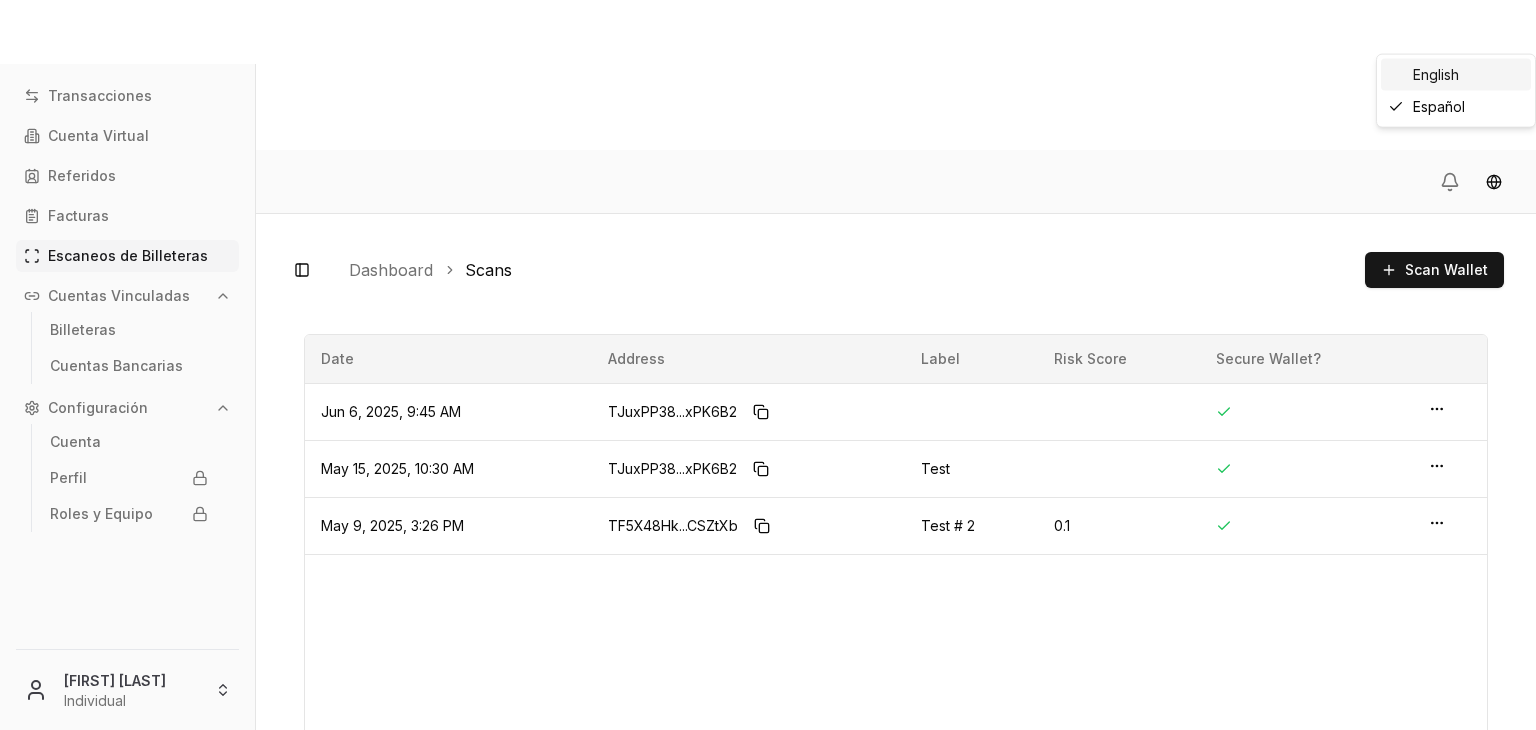 click on "English" at bounding box center (1456, 75) 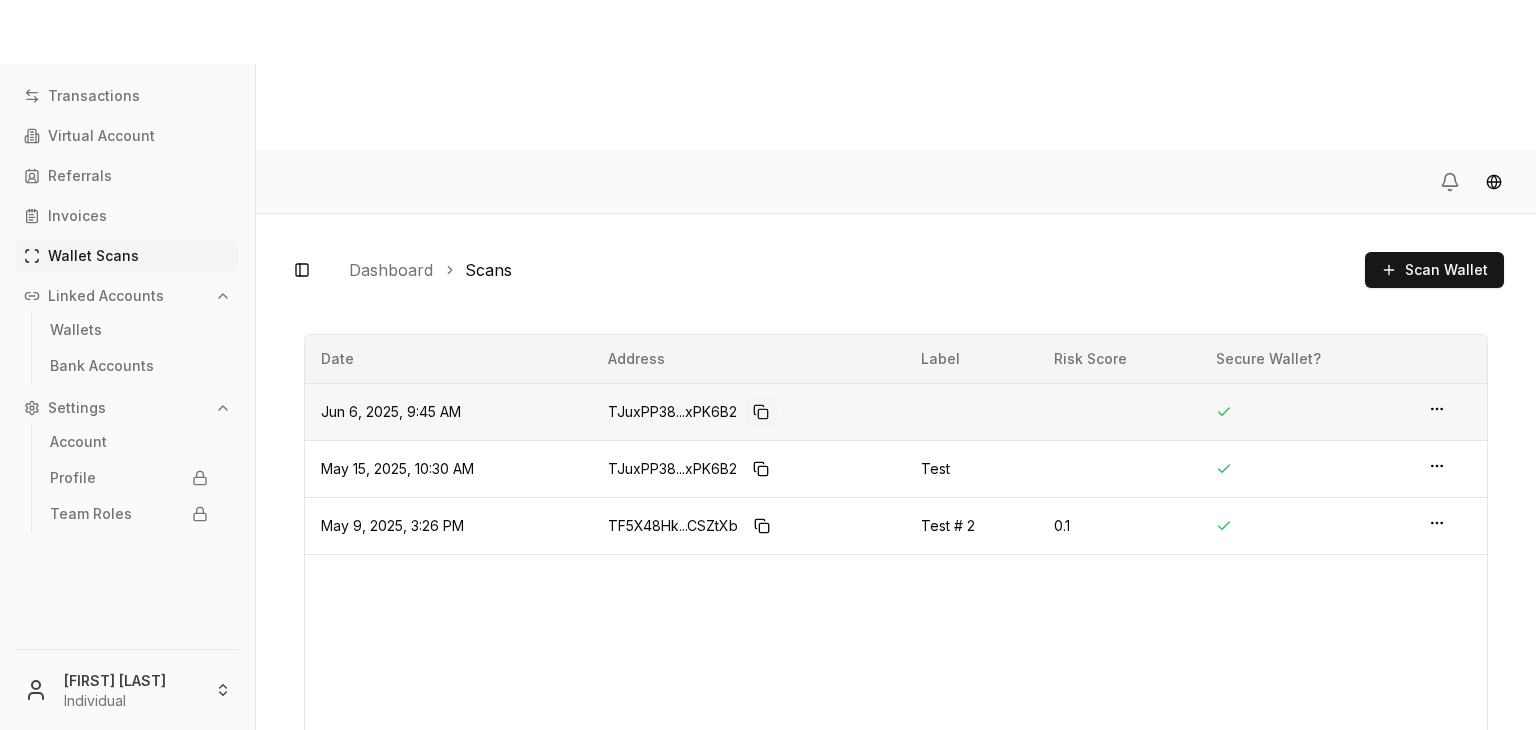 click at bounding box center (761, 412) 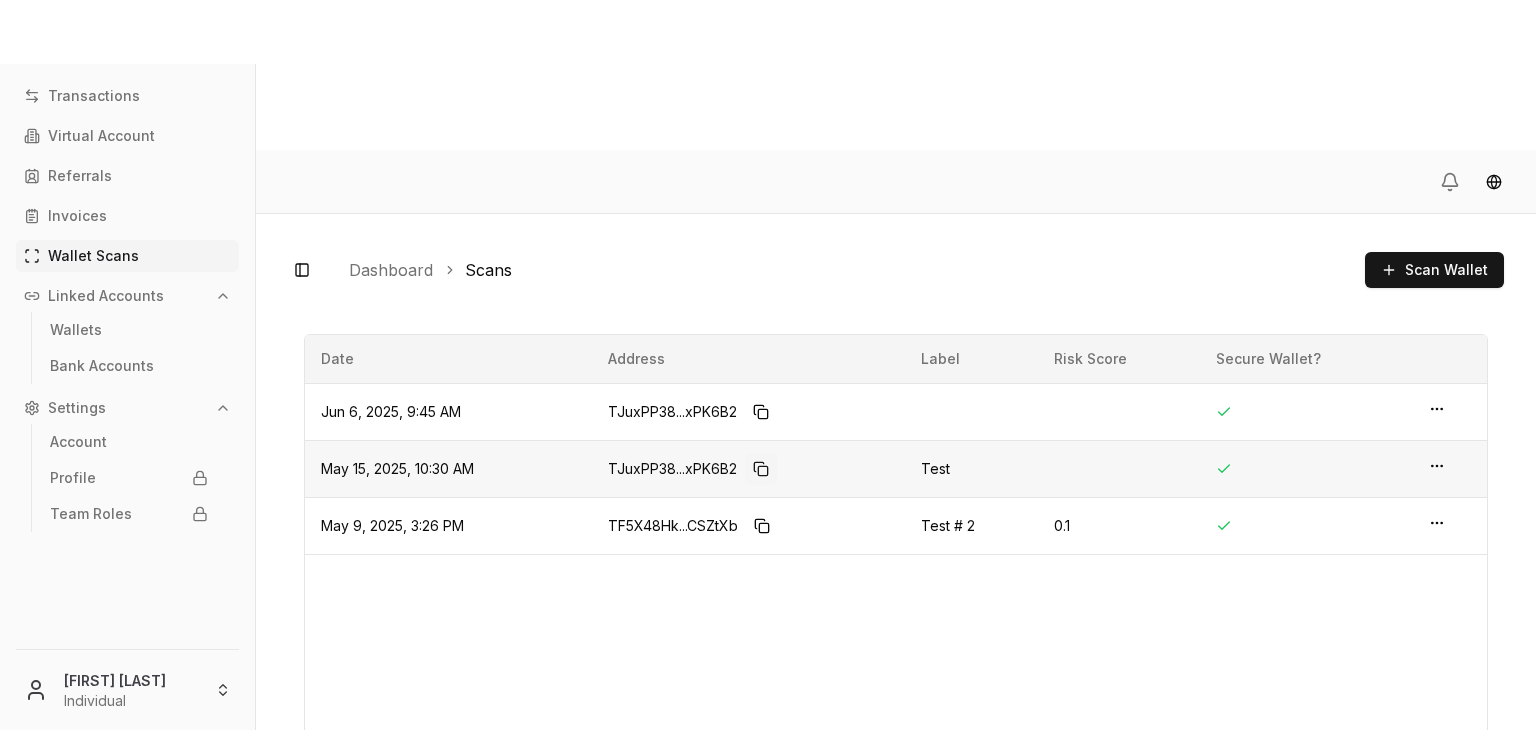 click at bounding box center [761, 469] 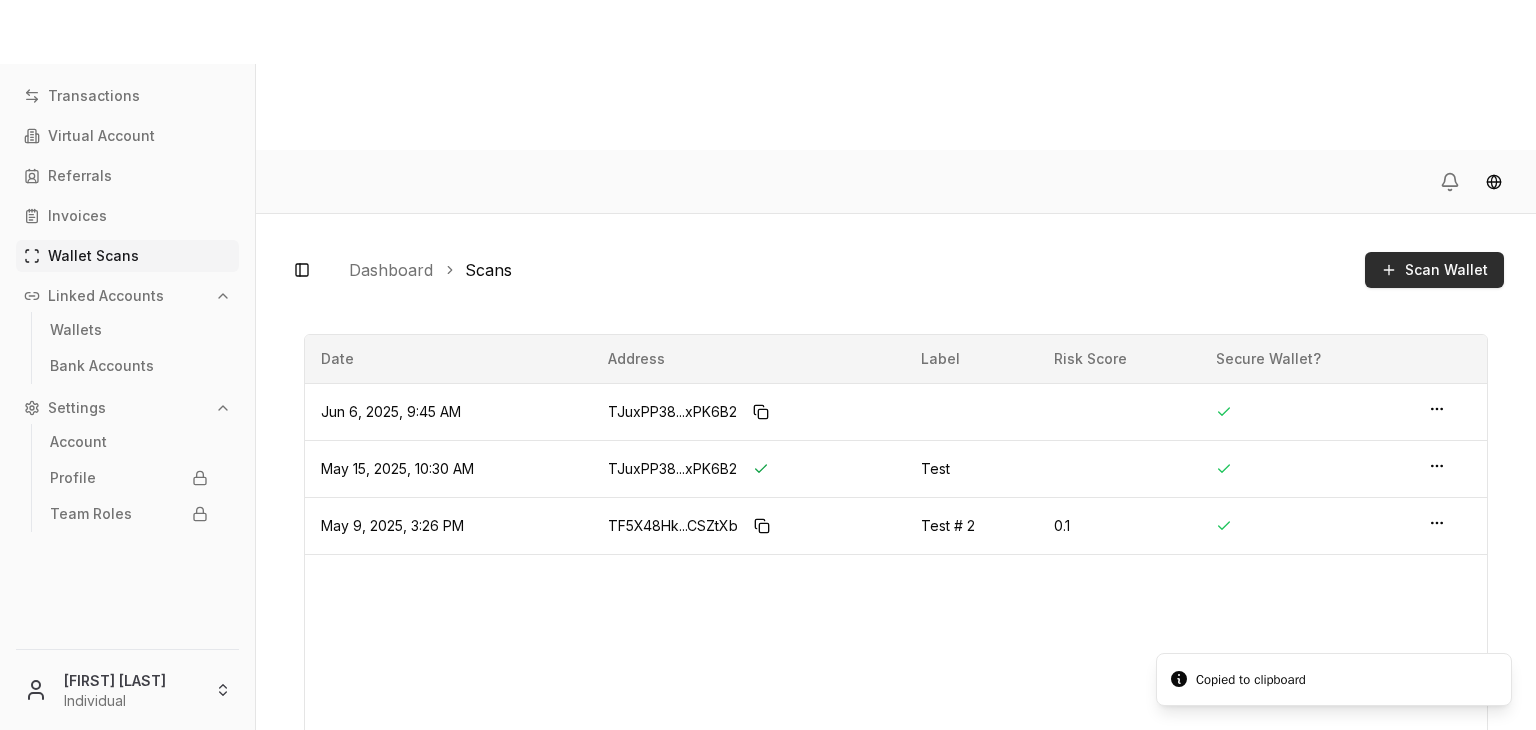 click on "Scan Wallet" at bounding box center [1434, 270] 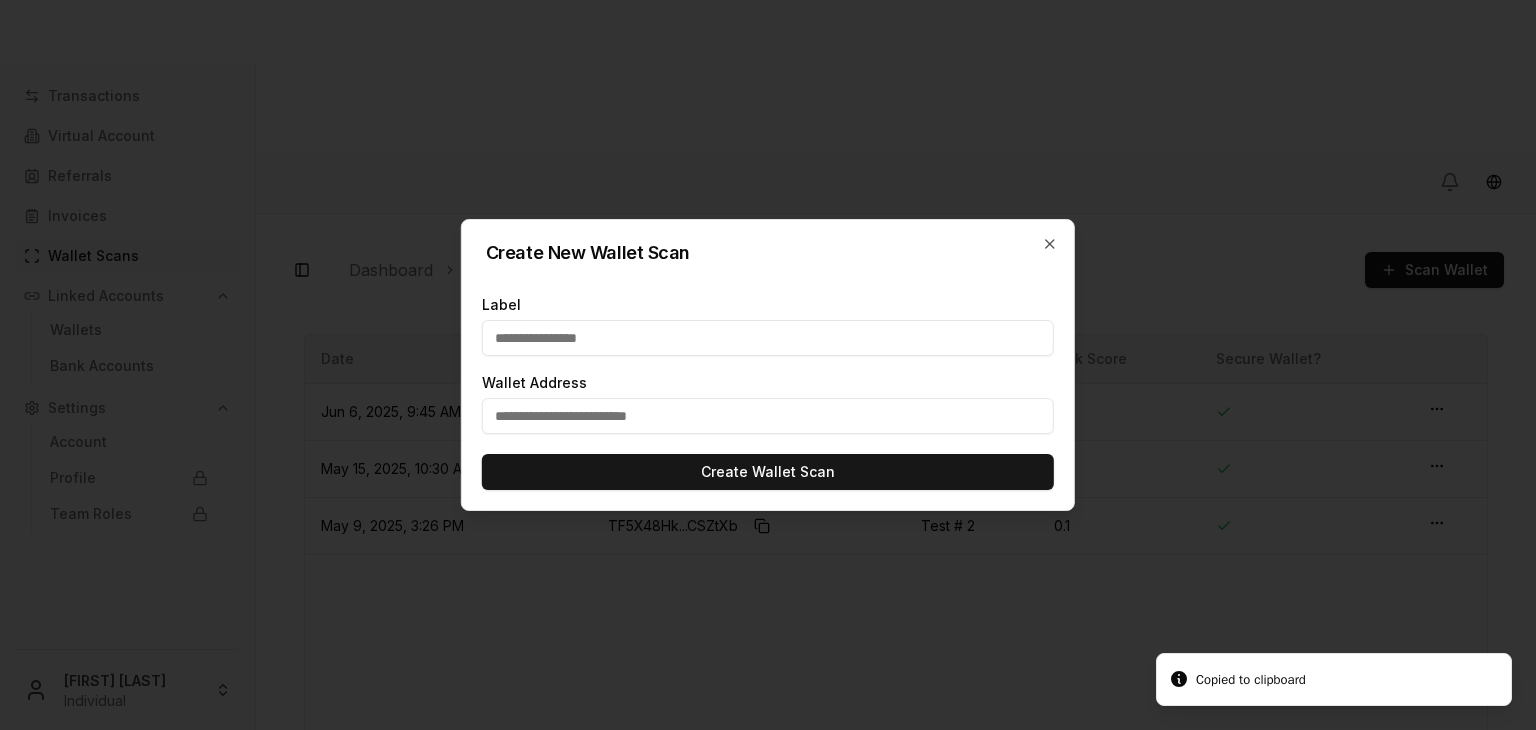 click at bounding box center [768, 416] 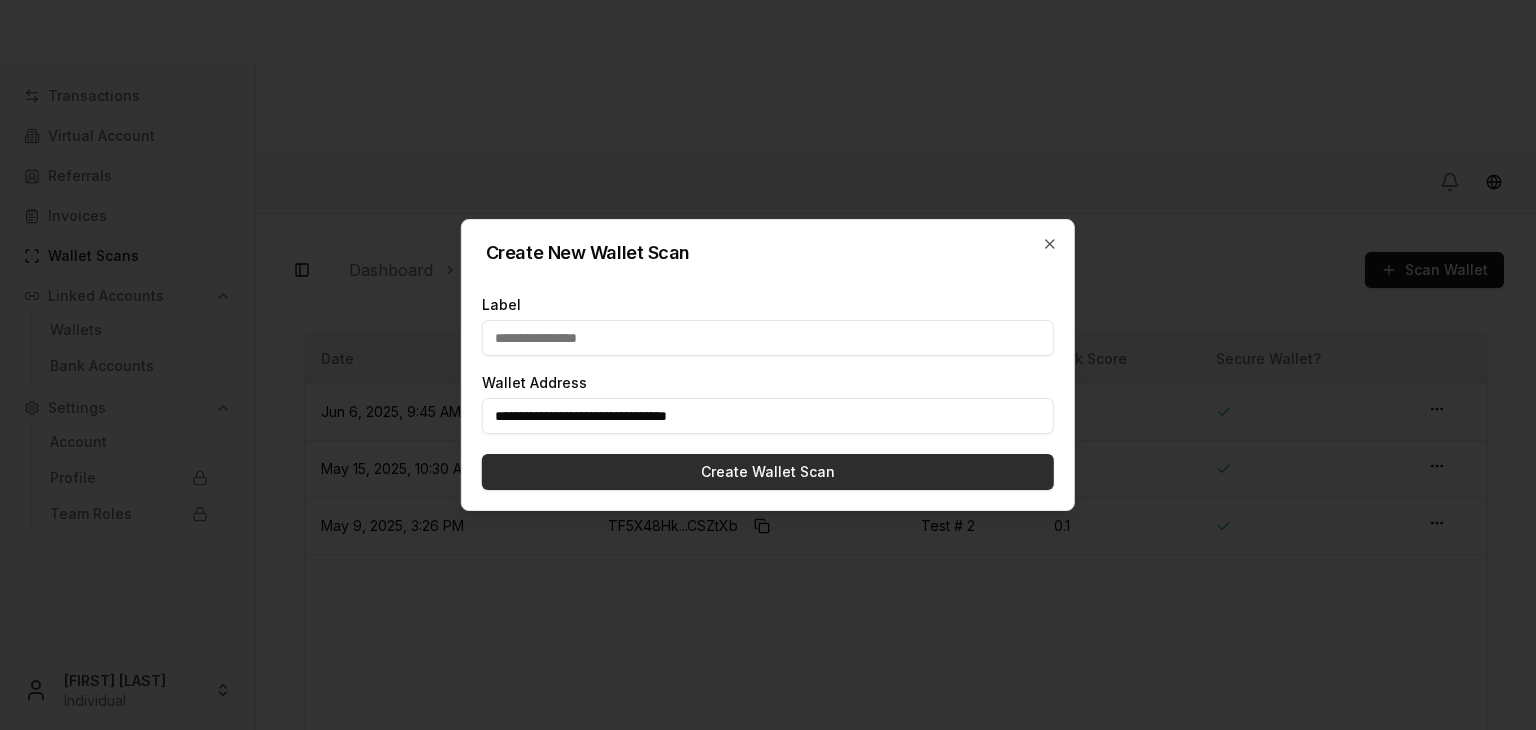 type on "**********" 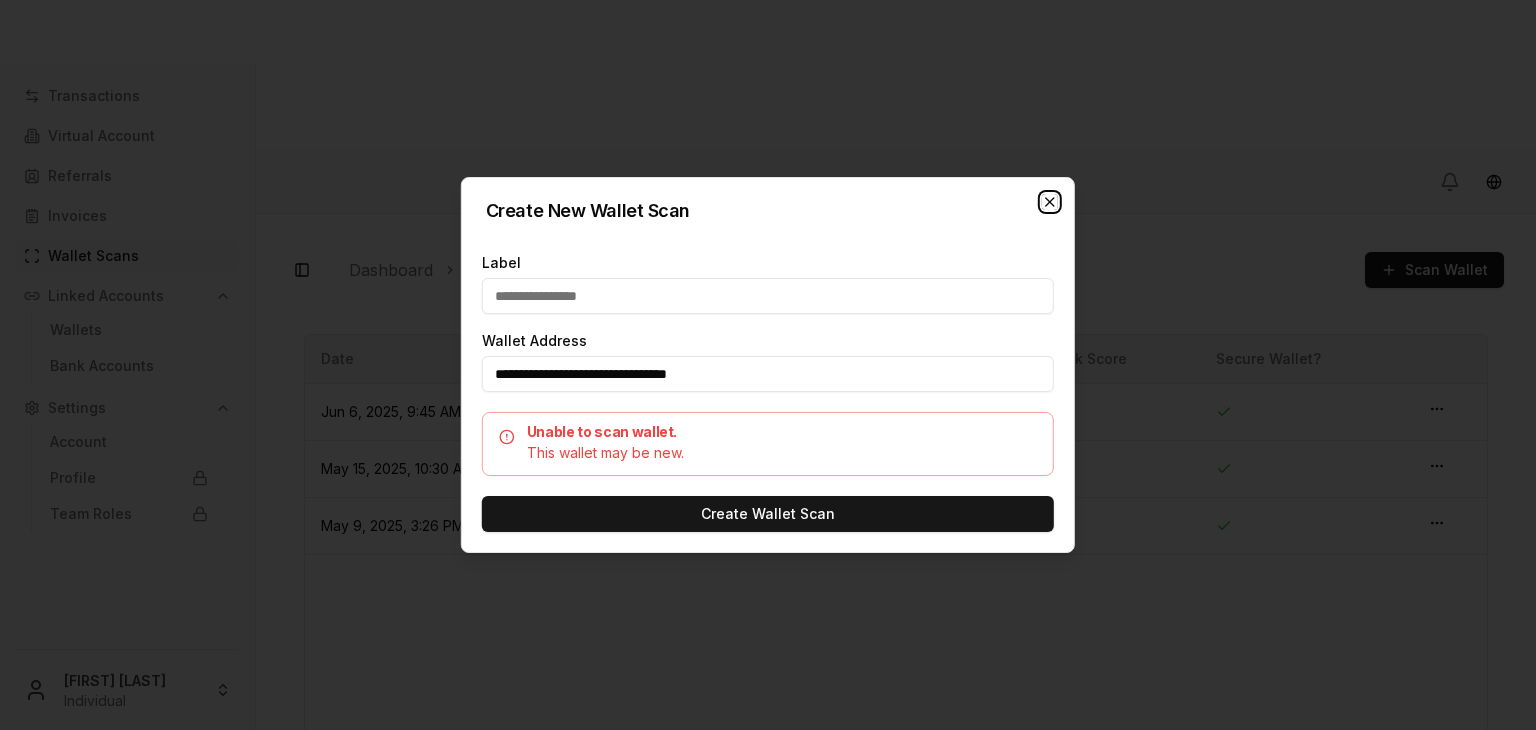 click 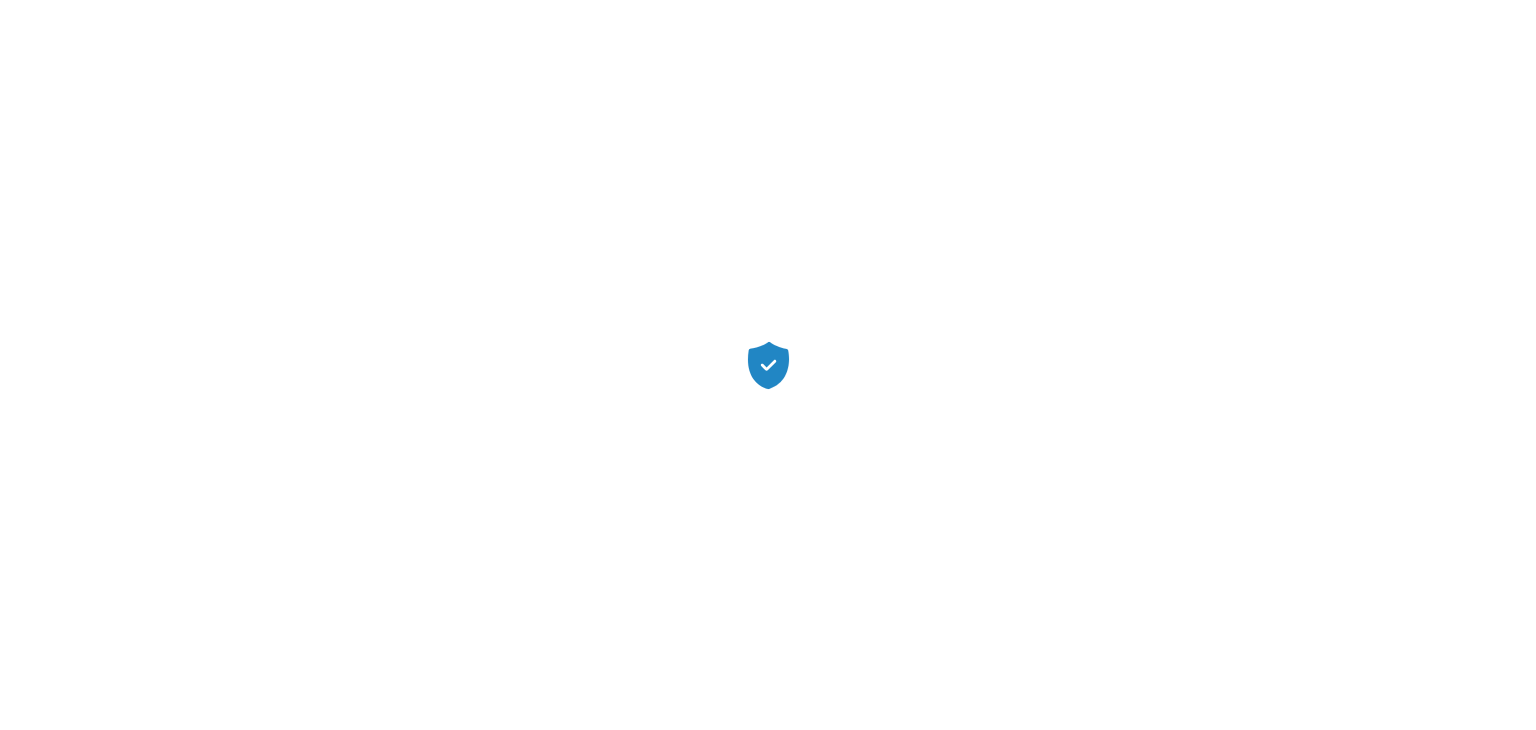 scroll, scrollTop: 0, scrollLeft: 0, axis: both 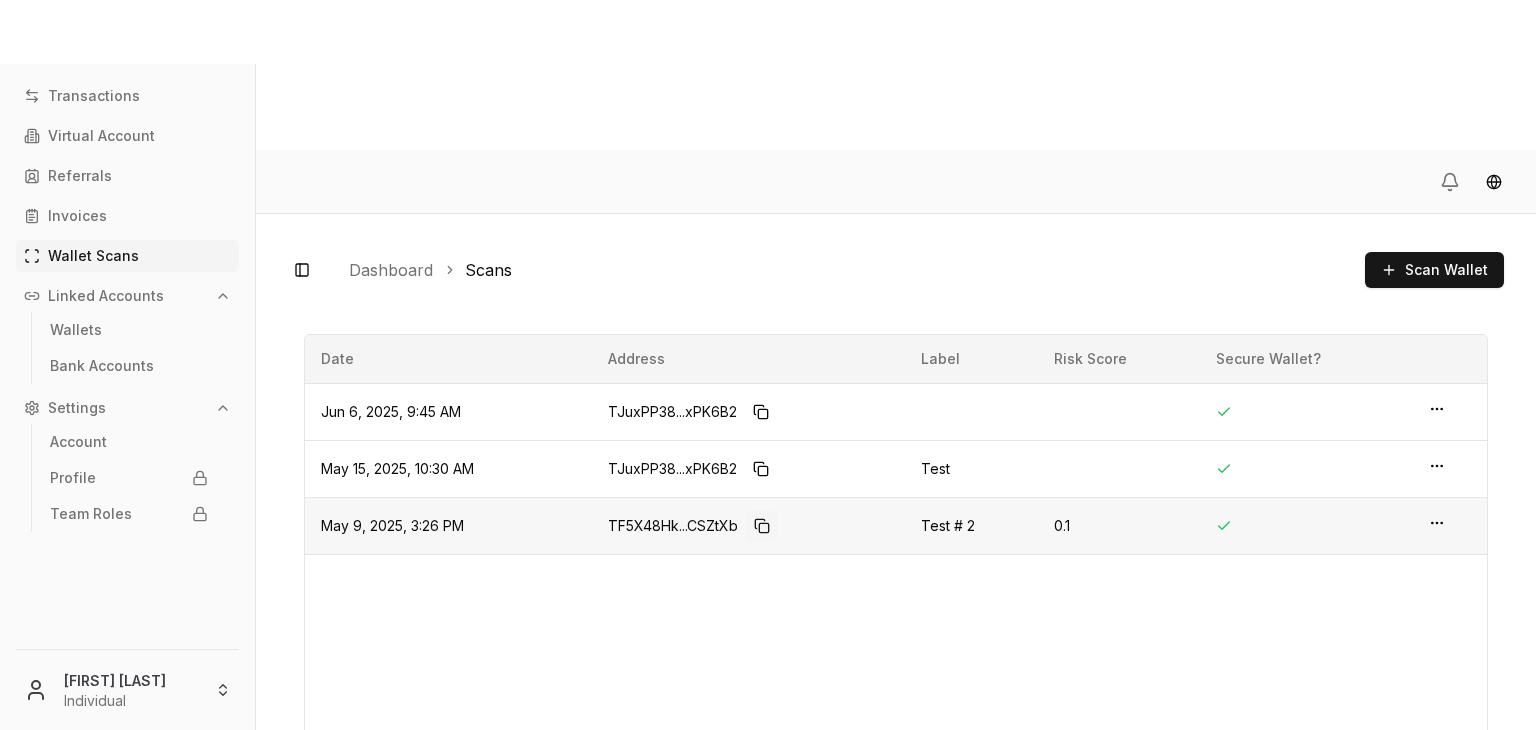 click at bounding box center (762, 526) 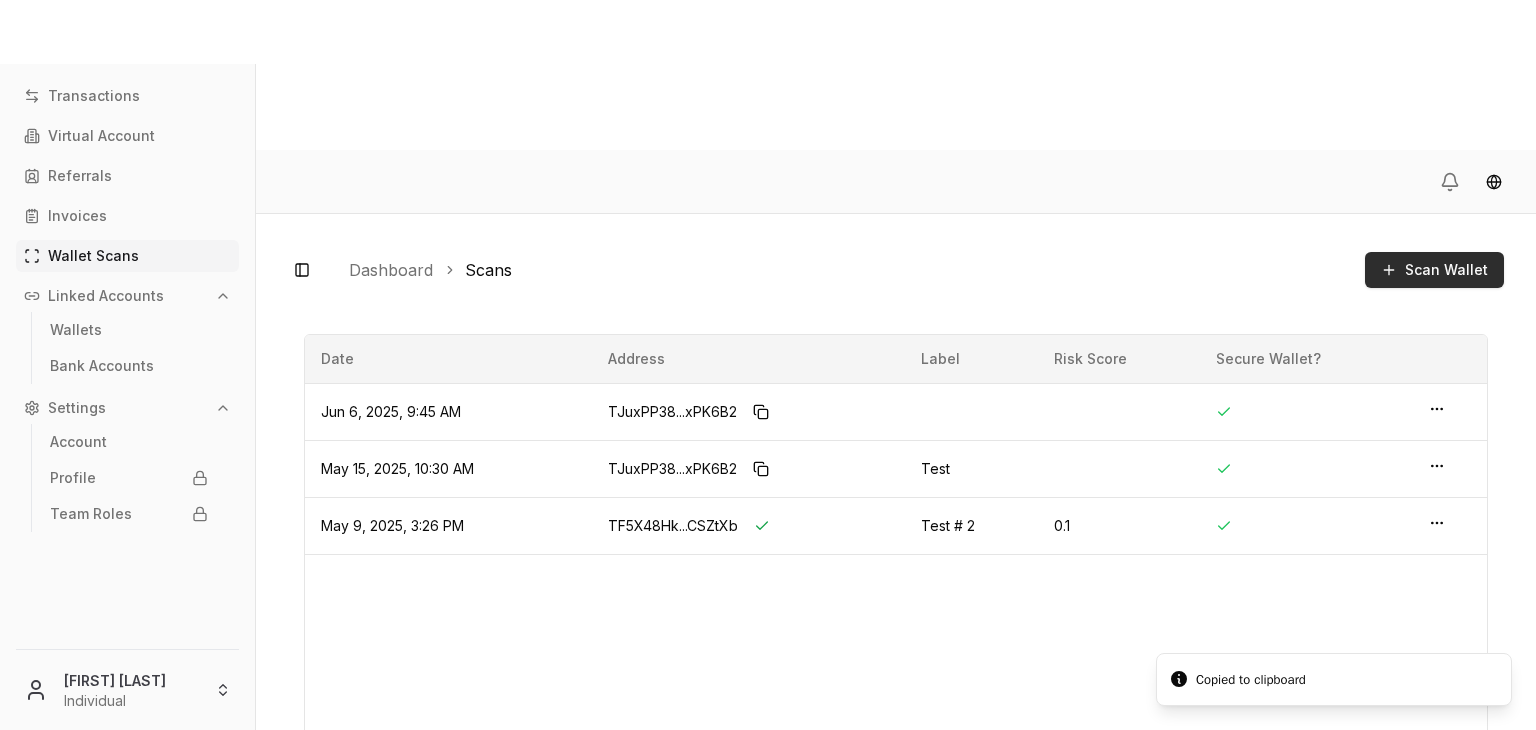 click on "Scan Wallet" at bounding box center (1434, 270) 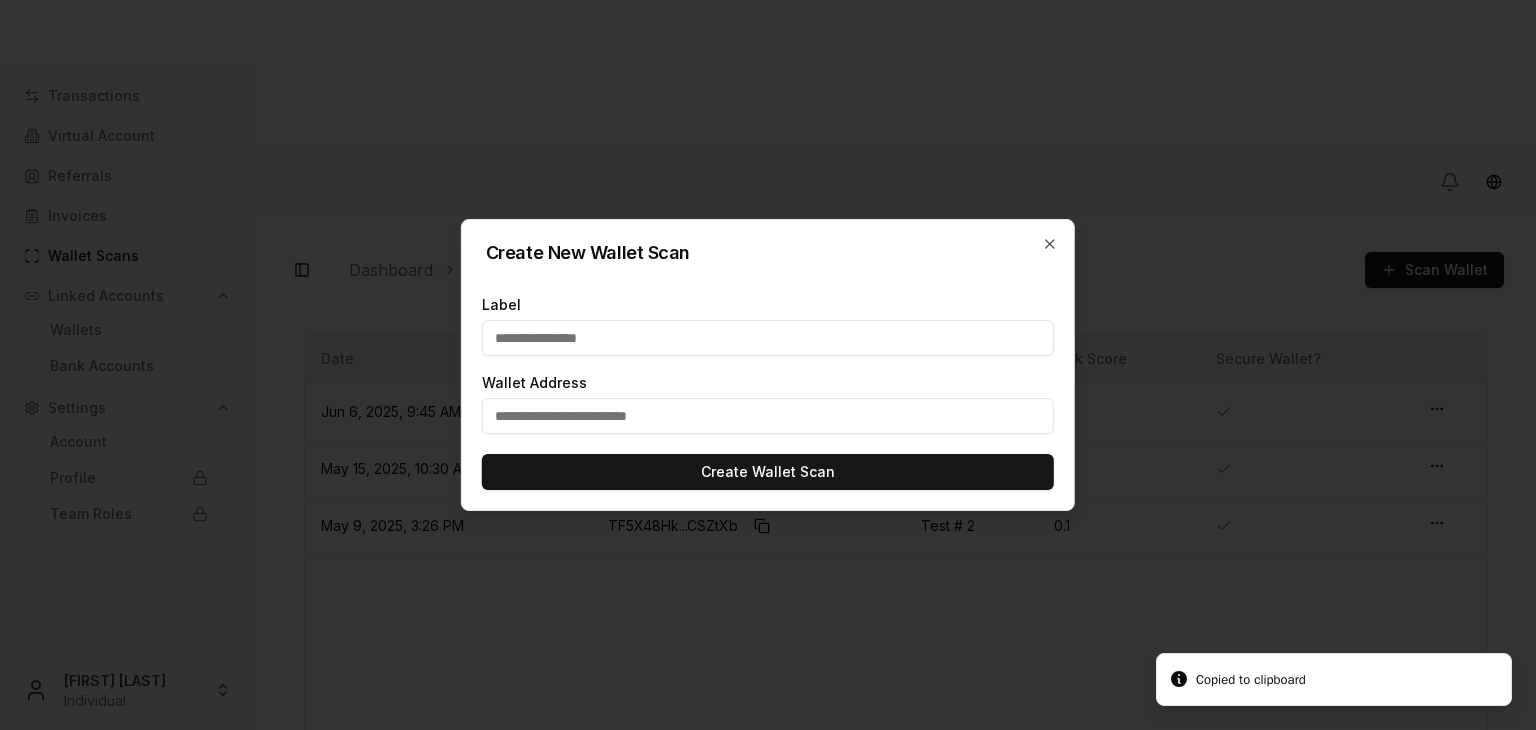click at bounding box center (768, 416) 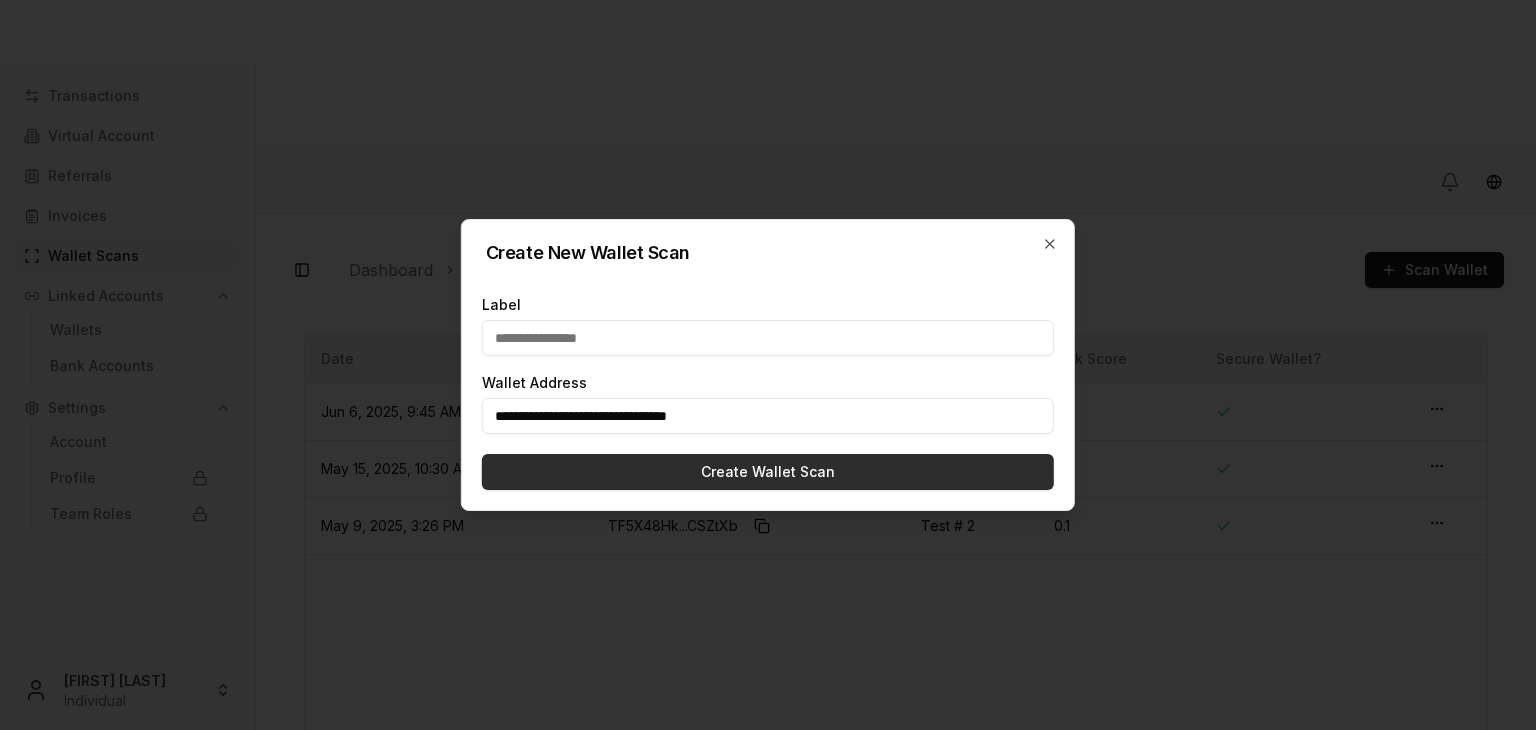 type on "**********" 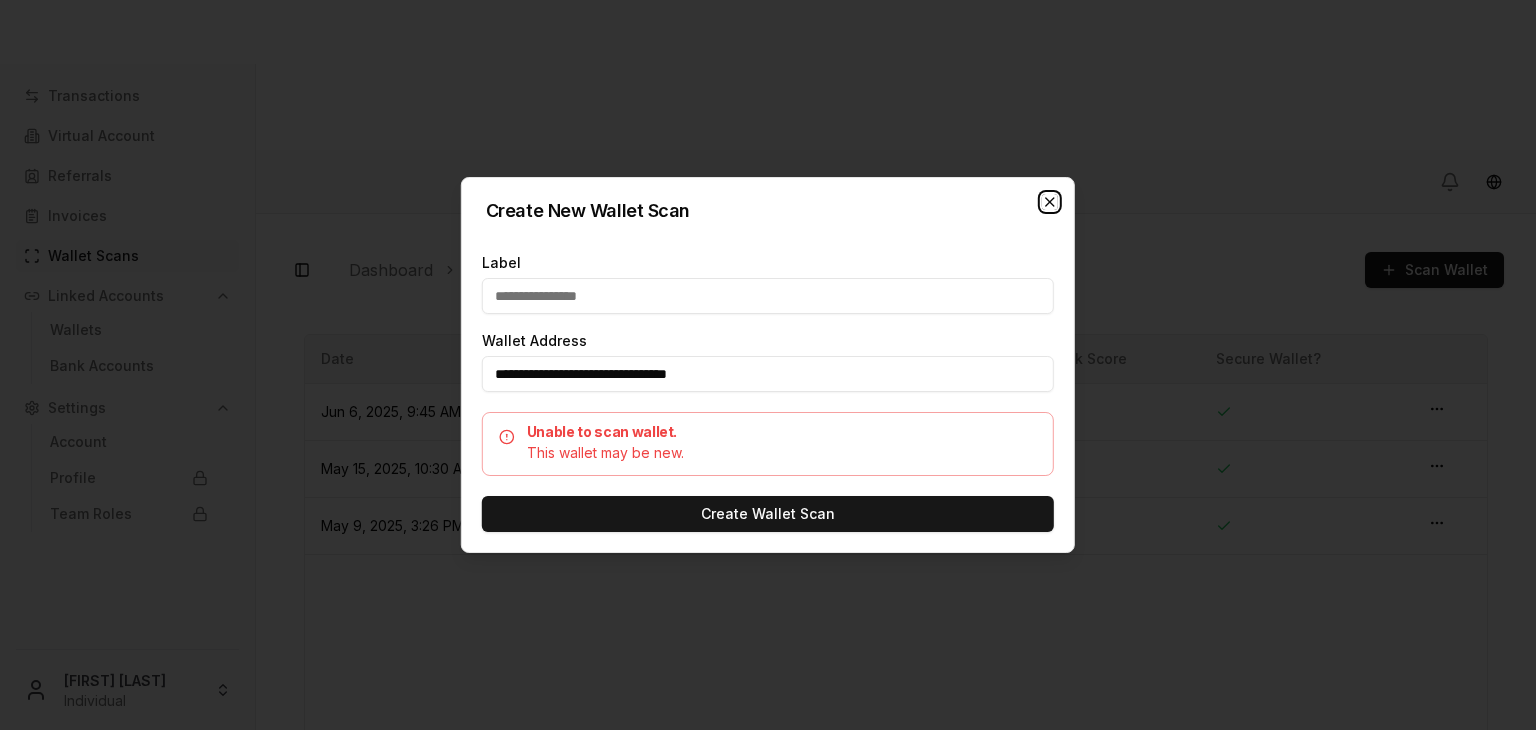 click 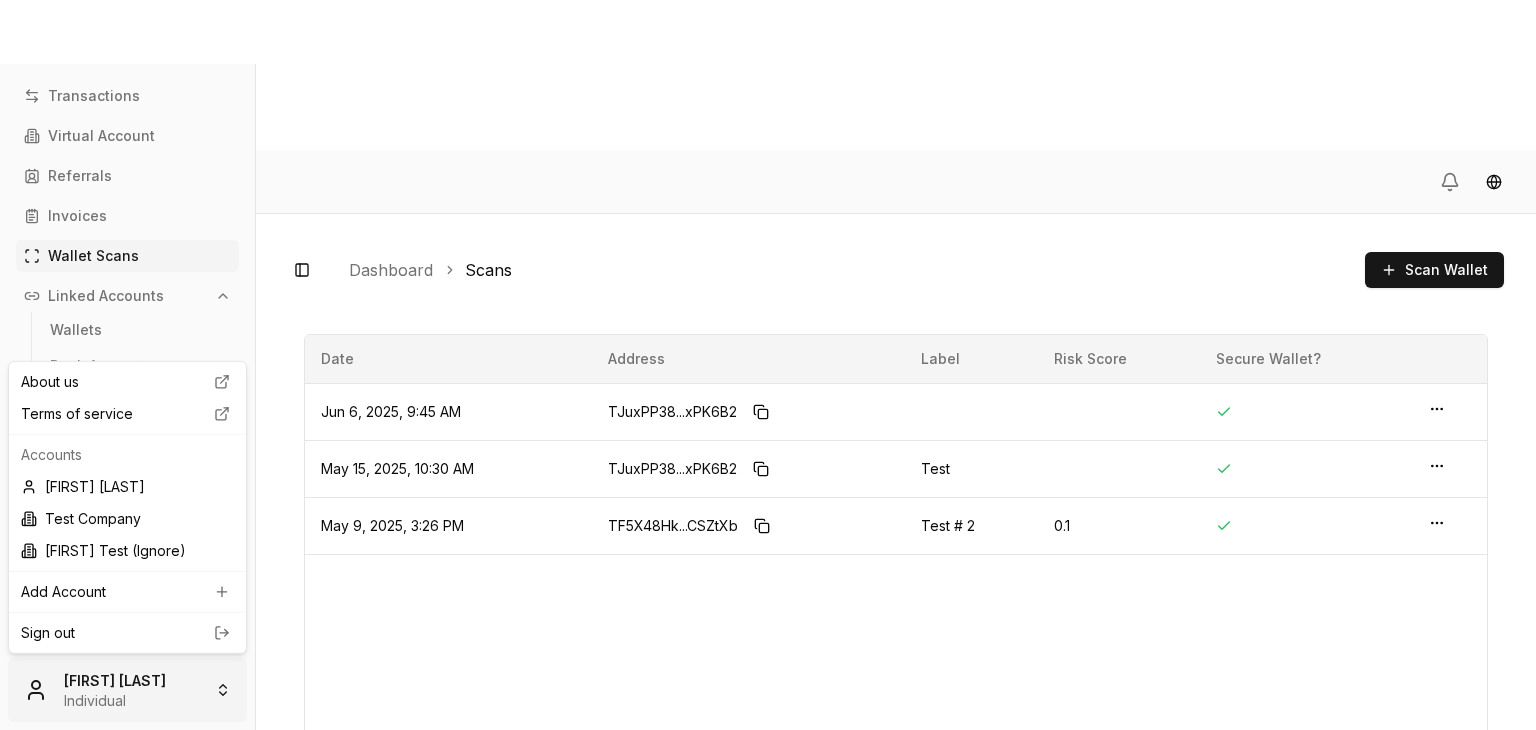 click on "Transactions Virtual Account Referrals Invoices Wallet Scans Linked Accounts Wallets Bank Accounts Settings Account Profile Team Roles Brandon Alcocer Individual Toggle Sidebar Dashboard Scans   Scan Wallet TJuxPP38...xPK6B2 TJuxPP383Rty1mgAbryo732JsFALxPK6B2 Tag:  Risk Score: null Secure Wallet?:   Created:  Jun 6, 2025, 9:45 AM TJuxPP38...xPK6B2 TJuxPP383Rty1mgAbryo732JsFALxPK6B2 Tag: Test Risk Score: null Secure Wallet?:   Created:  May 15, 2025, 10:30 AM TF5X48Hk...CSZtXb TF5X48HkSE3HWBu1knquGJERKCy7CSZtXb Tag: Test # 2 Risk Score: 0.1 Secure Wallet?:   Created:  May 9, 2025, 3:26 PM Page 1 of 1   Previous Next Date Address Label Risk Score Secure Wallet?   Jun 6, 2025, 9:45 AM   TJuxPP38...xPK6B2           May 15, 2025, 10:30 AM   TJuxPP38...xPK6B2   Test         May 9, 2025, 3:26 PM   TF5X48Hk...CSZtXb   Test # 2   0.1     Page 1 of 1   Previous Next About us Terms of service Accounts Brandon Alcocer Test Company  Brandon Test (Ignore) Add Account Sign out" at bounding box center [768, 440] 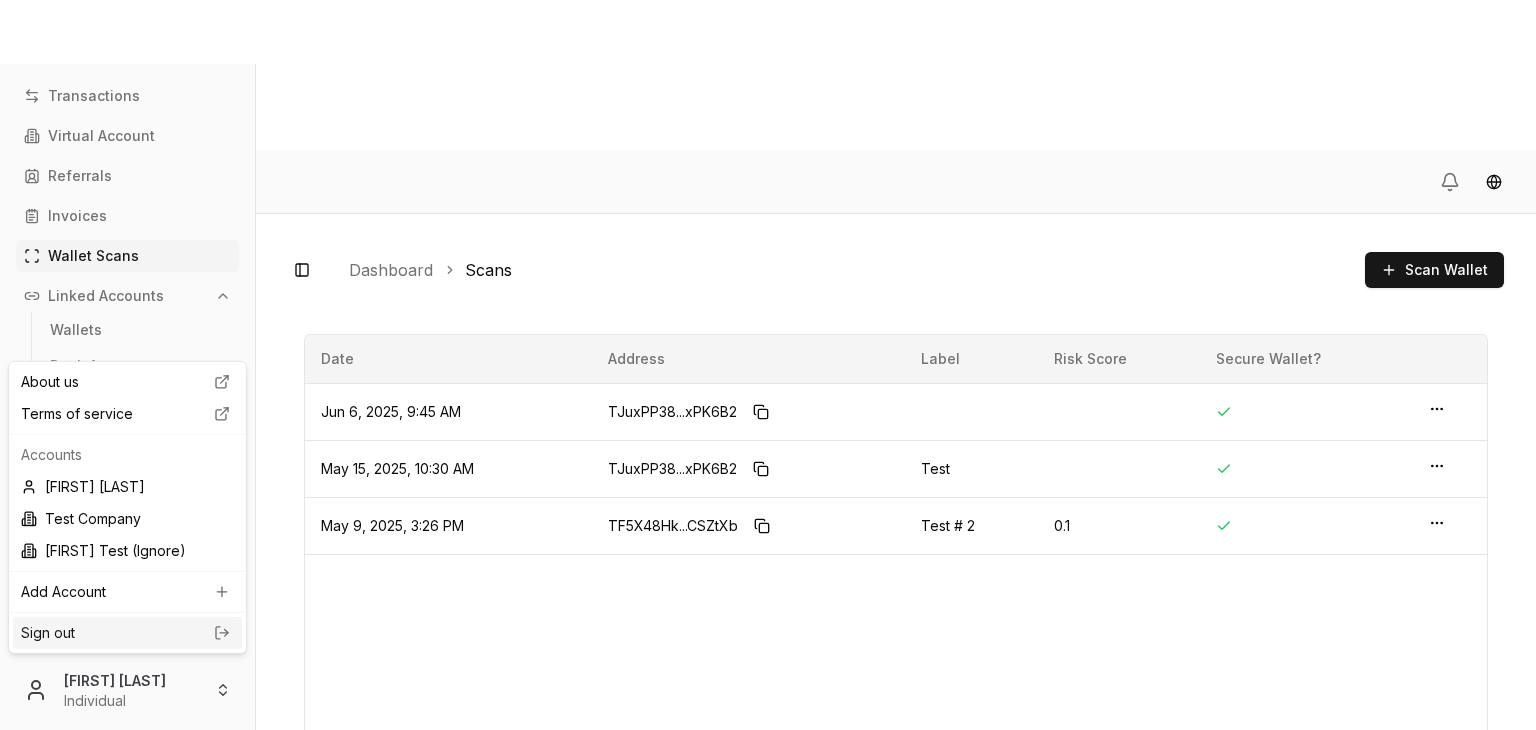drag, startPoint x: 161, startPoint y: 613, endPoint x: 147, endPoint y: 629, distance: 21.260292 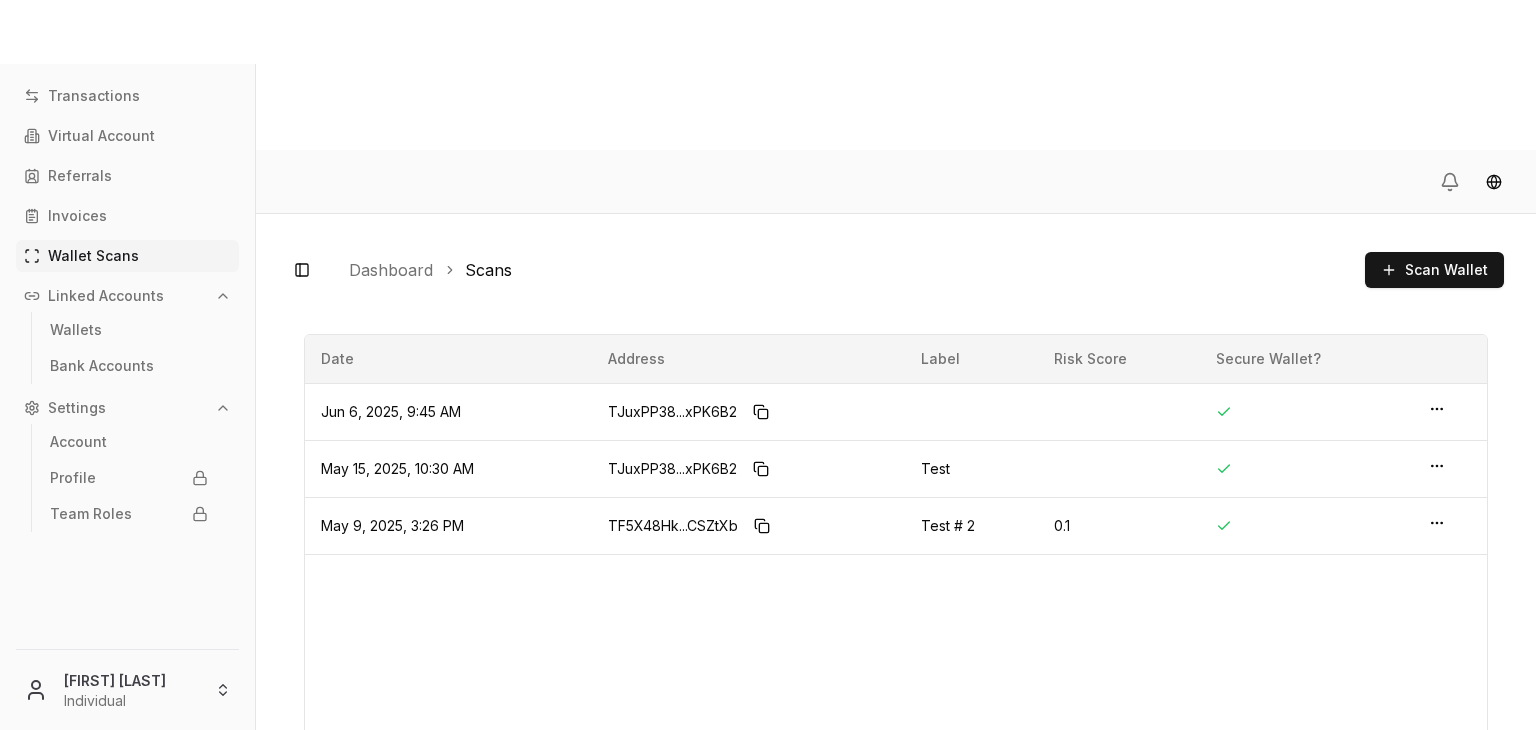 click on "Transactions Virtual Account Referrals Invoices Wallet Scans Linked Accounts Wallets Bank Accounts Settings Account Profile Team Roles Brandon Alcocer Individual" at bounding box center [127, 397] 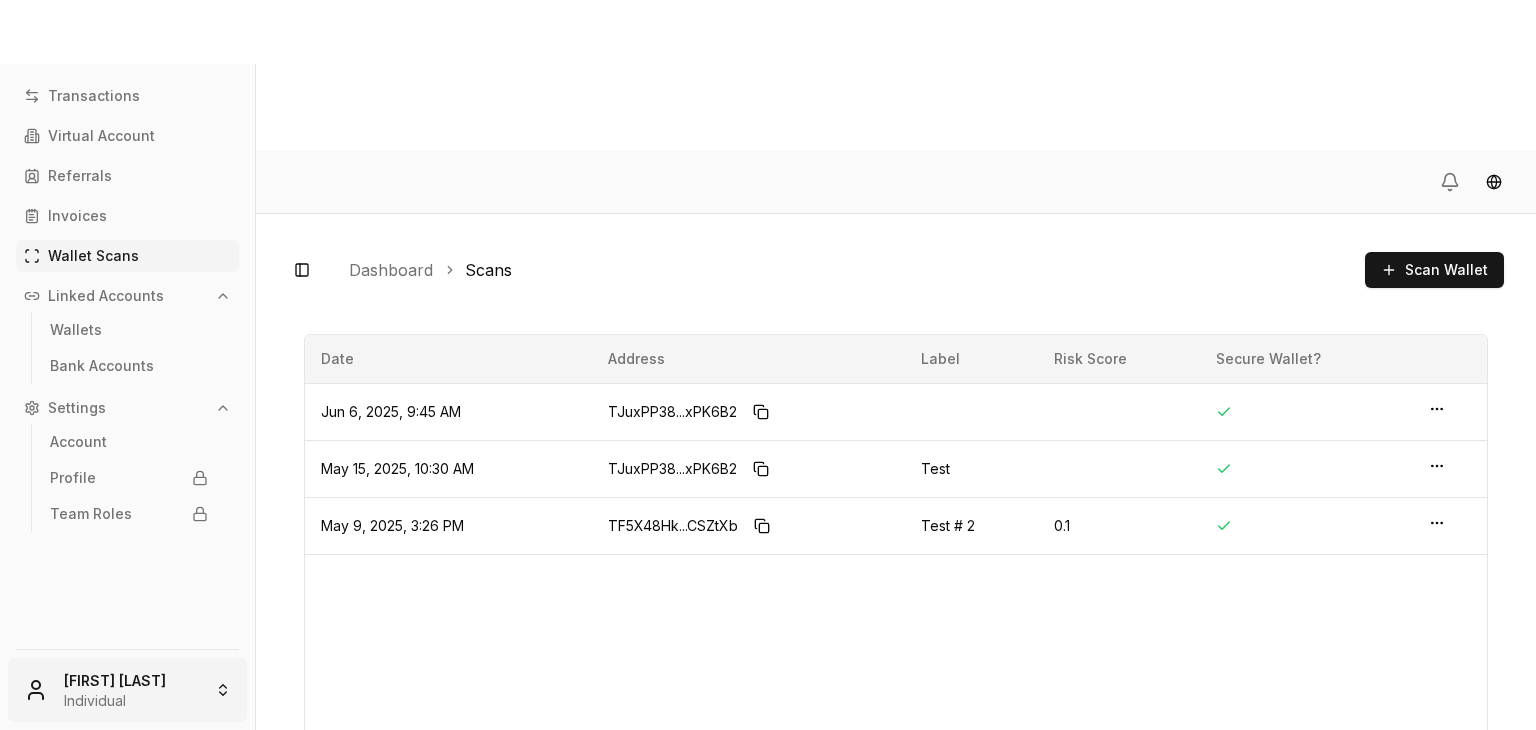click on "Transactions Virtual Account Referrals Invoices Wallet Scans Linked Accounts Wallets Bank Accounts Settings Account Profile Team Roles Brandon Alcocer Individual Toggle Sidebar Dashboard Scans   Scan Wallet TJuxPP38...xPK6B2 TJuxPP383Rty1mgAbryo732JsFALxPK6B2 Tag:  Risk Score: null Secure Wallet?:   Created:  Jun 6, 2025, 9:45 AM TJuxPP38...xPK6B2 TJuxPP383Rty1mgAbryo732JsFALxPK6B2 Tag: Test Risk Score: null Secure Wallet?:   Created:  May 15, 2025, 10:30 AM TF5X48Hk...CSZtXb TF5X48HkSE3HWBu1knquGJERKCy7CSZtXb Tag: Test # 2 Risk Score: 0.1 Secure Wallet?:   Created:  May 9, 2025, 3:26 PM Page 1 of 1   Previous Next Date Address Label Risk Score Secure Wallet?   Jun 6, 2025, 9:45 AM   TJuxPP38...xPK6B2           May 15, 2025, 10:30 AM   TJuxPP38...xPK6B2   Test         May 9, 2025, 3:26 PM   TF5X48Hk...CSZtXb   Test # 2   0.1     Page 1 of 1   Previous Next" at bounding box center [768, 440] 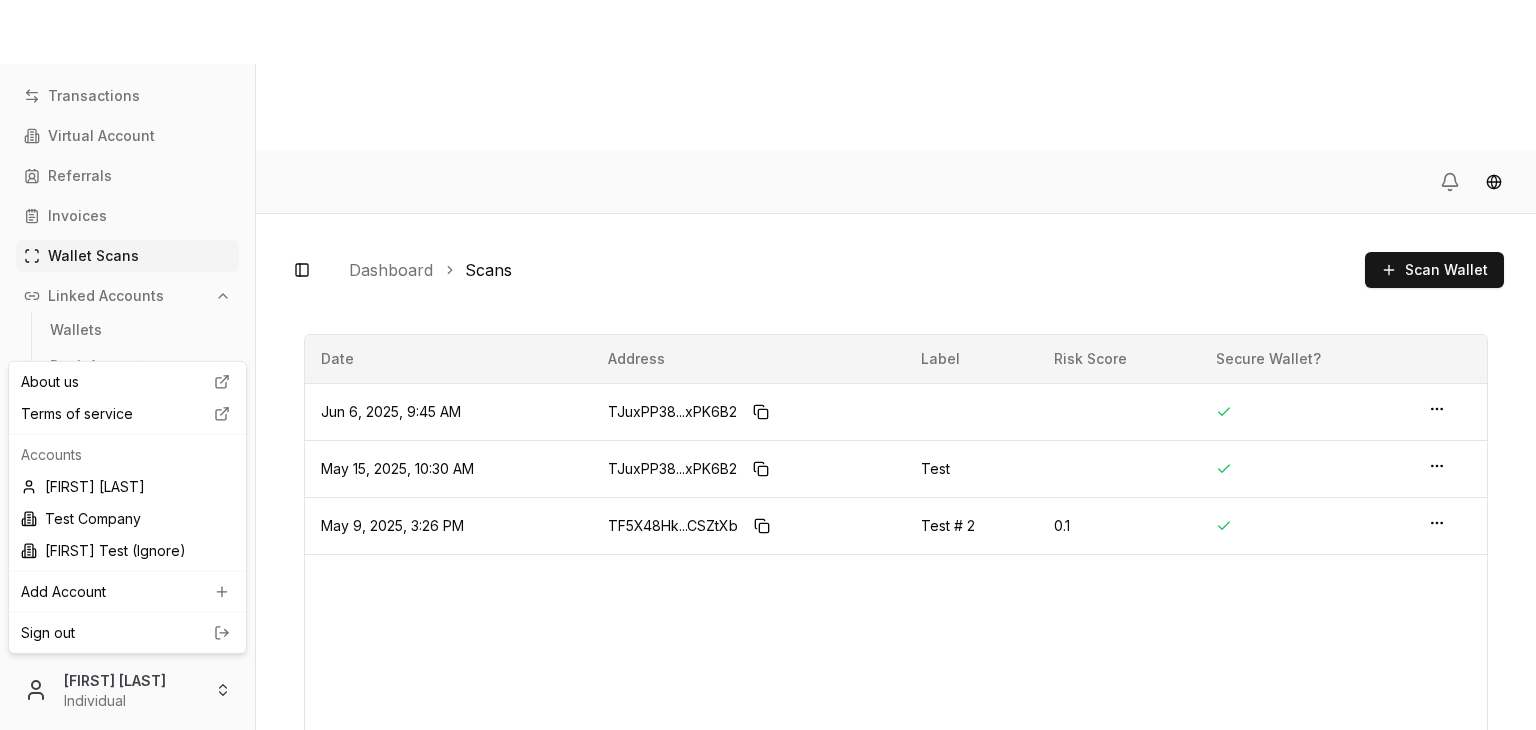 click on "Sign out" at bounding box center (127, 633) 